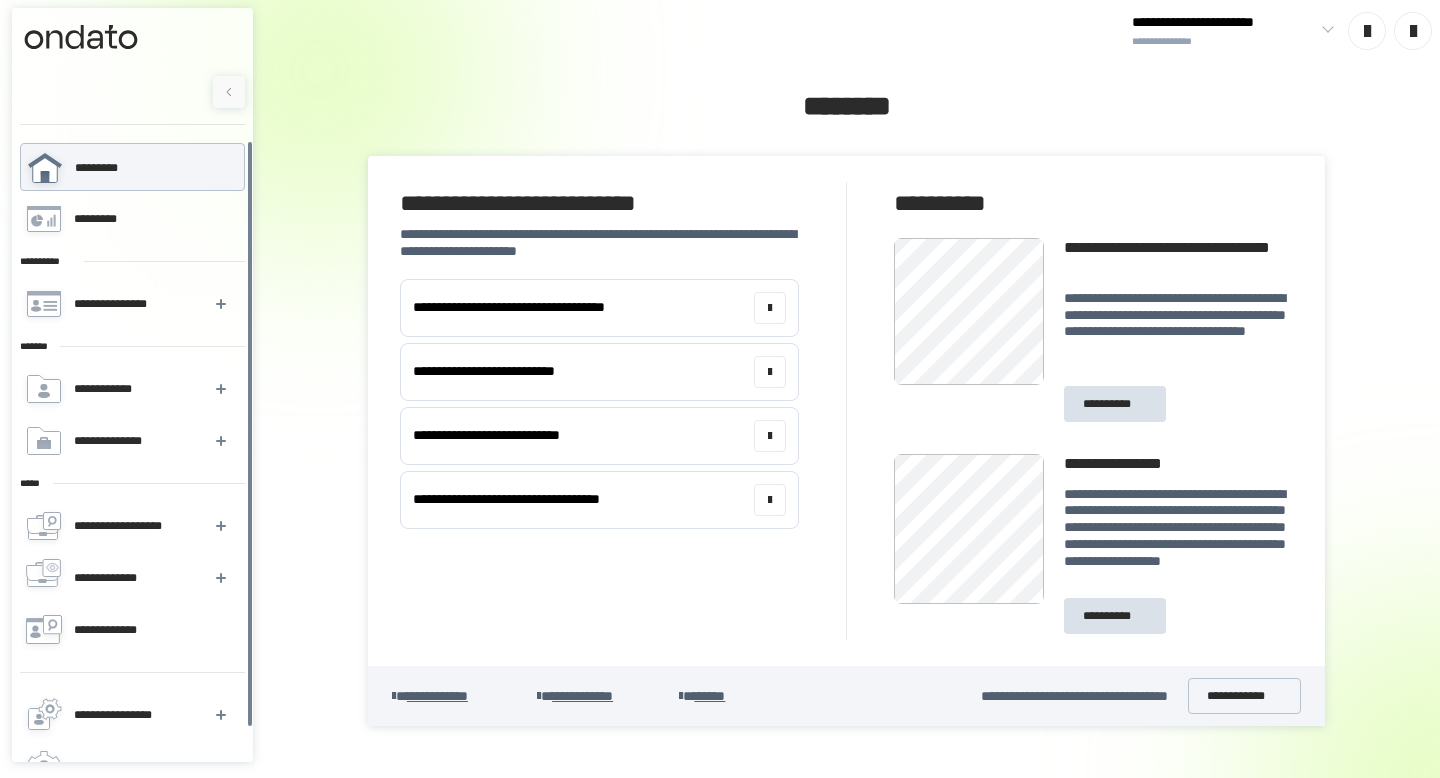 scroll, scrollTop: 0, scrollLeft: 0, axis: both 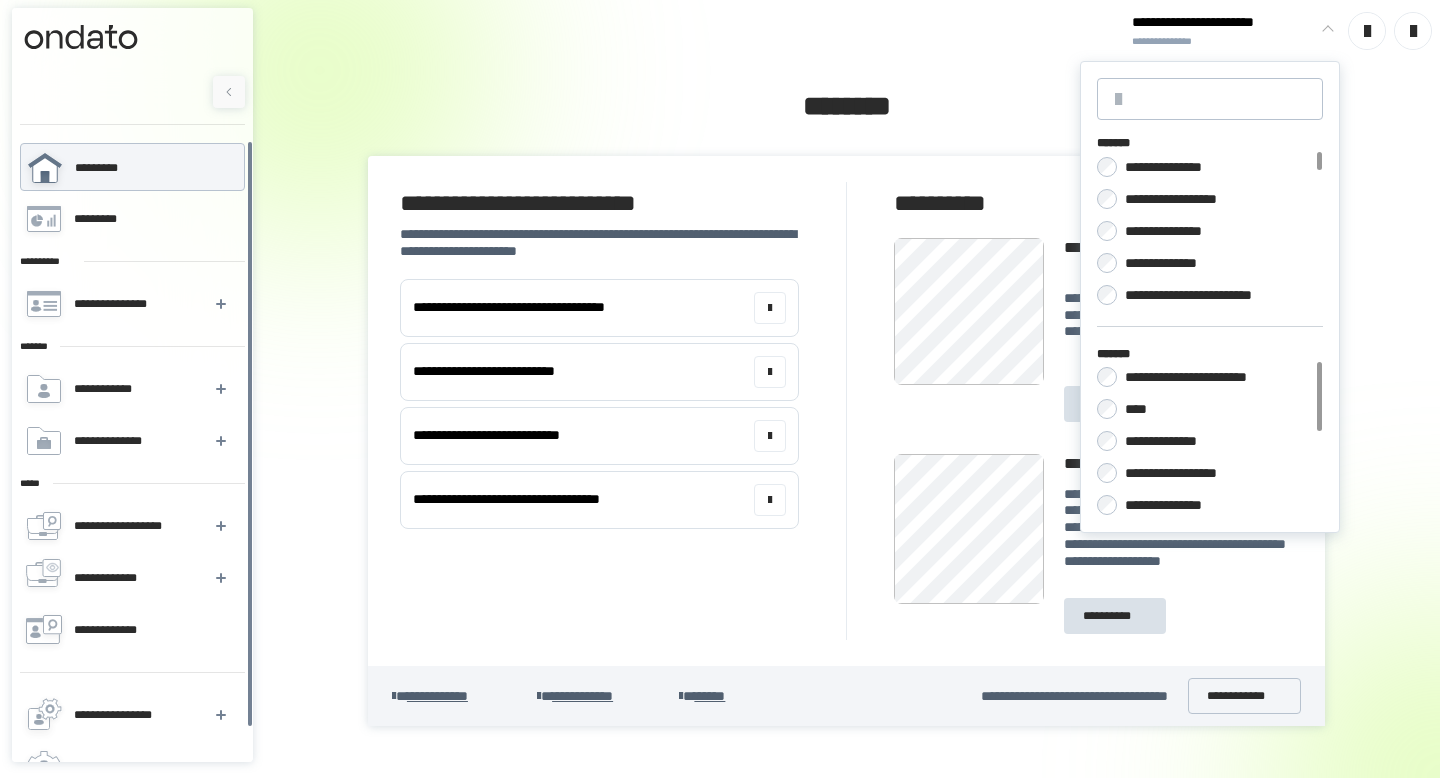 click on "****" at bounding box center (1140, 409) 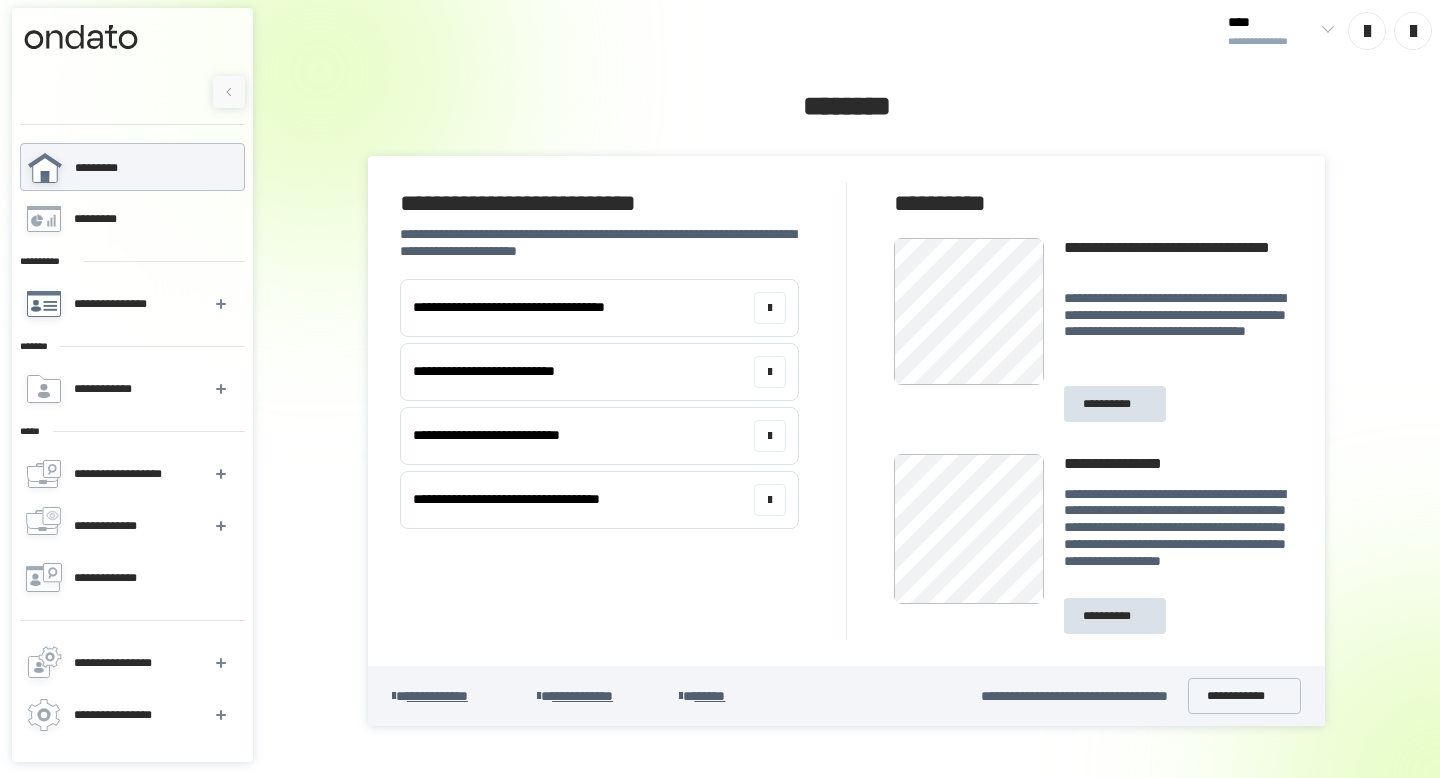 click on "**********" at bounding box center (114, 304) 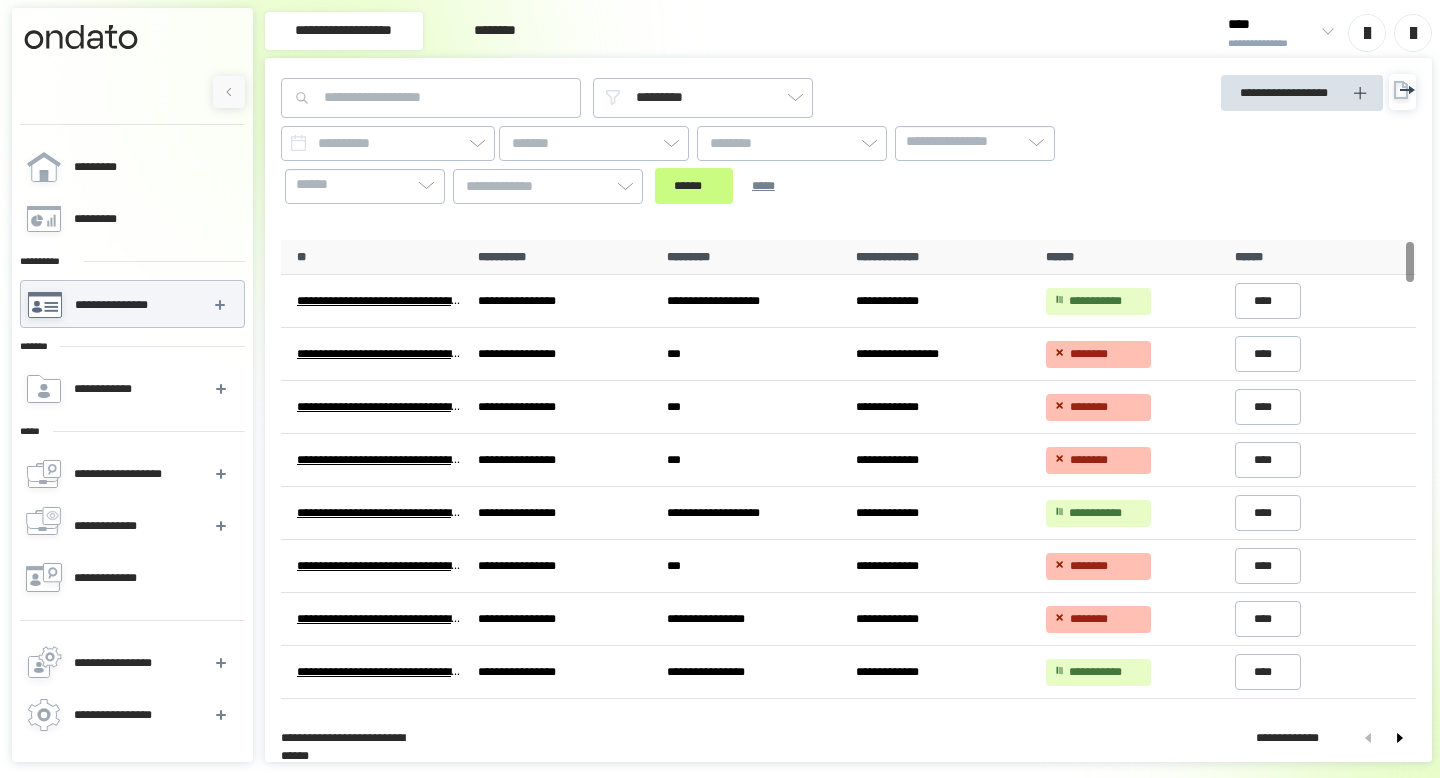 click 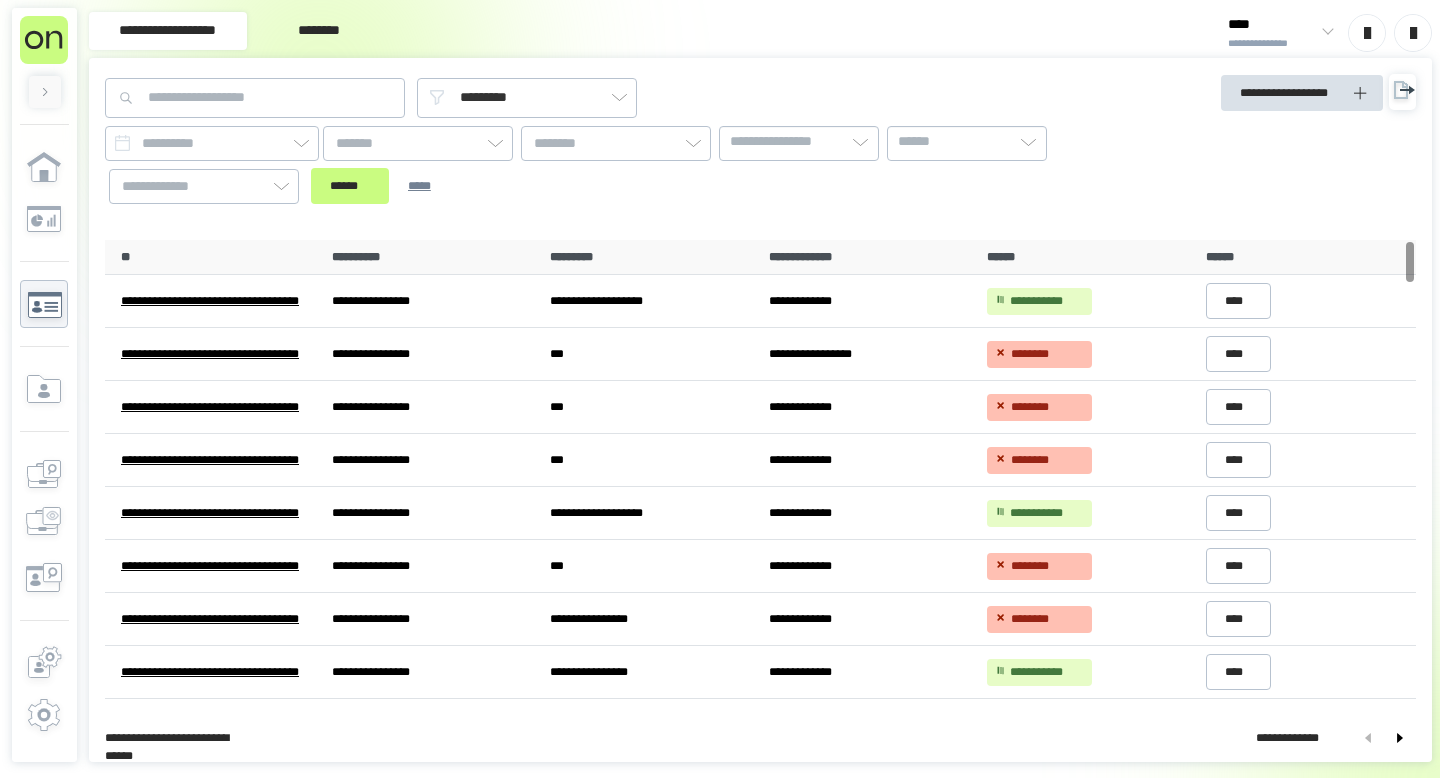 click at bounding box center (45, 92) 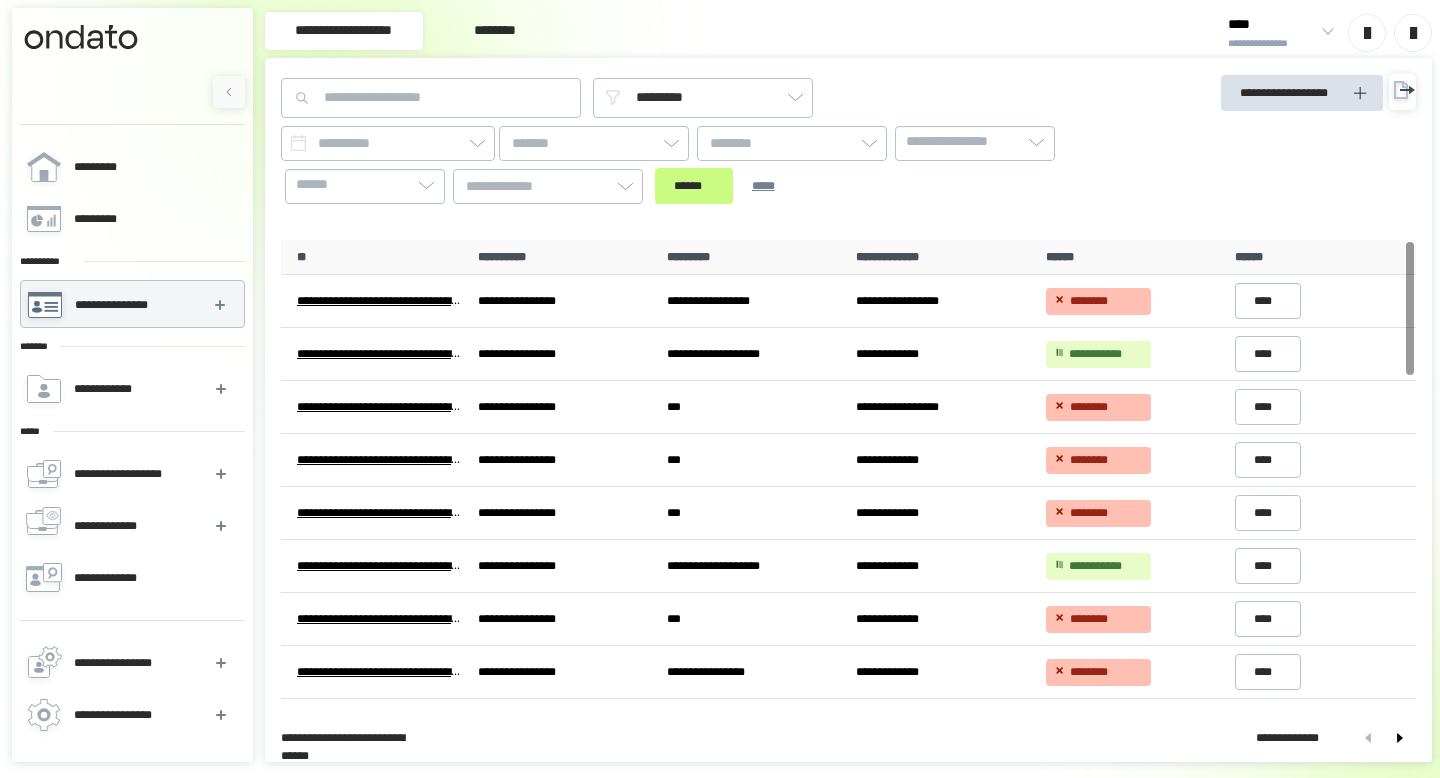 scroll, scrollTop: 0, scrollLeft: 0, axis: both 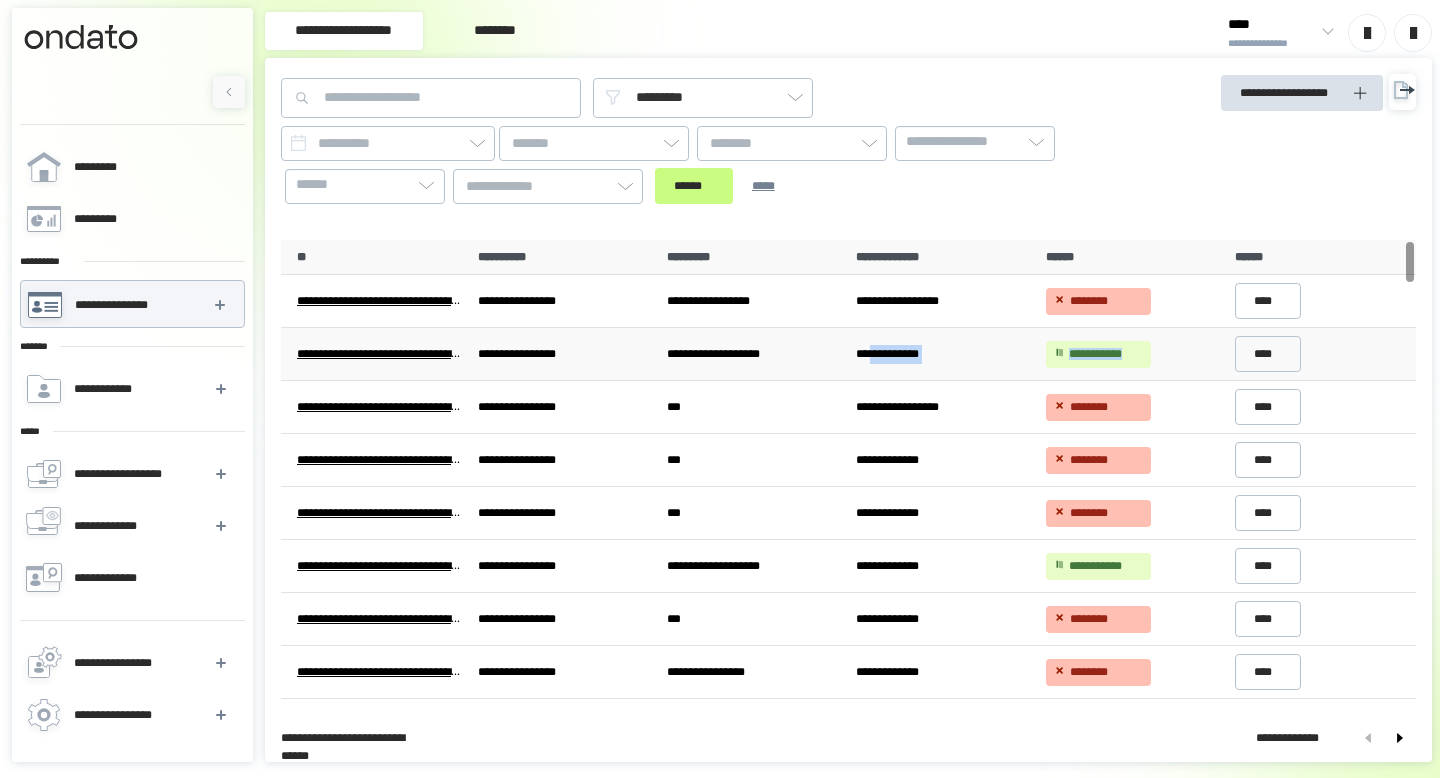 drag, startPoint x: 876, startPoint y: 355, endPoint x: 1072, endPoint y: 362, distance: 196.12495 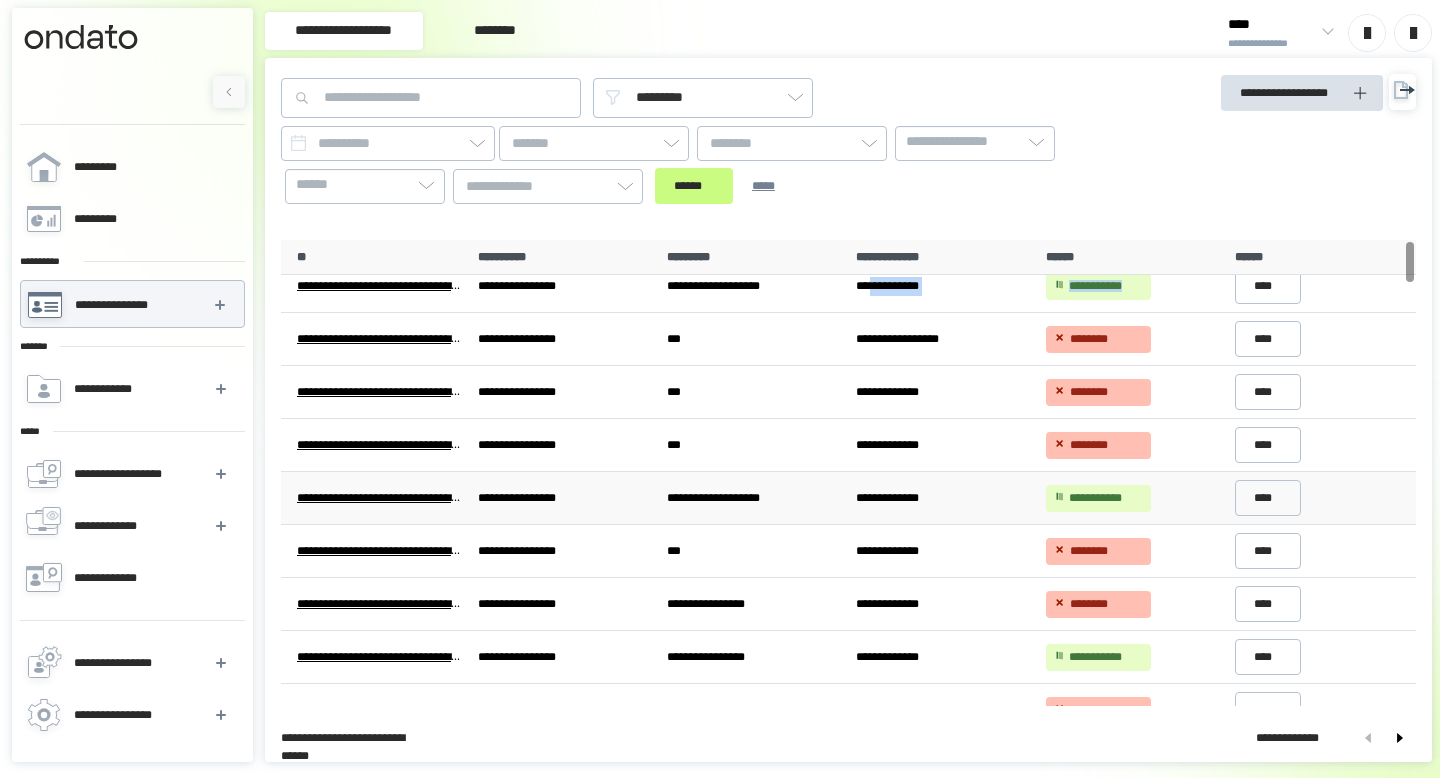 scroll, scrollTop: 0, scrollLeft: 0, axis: both 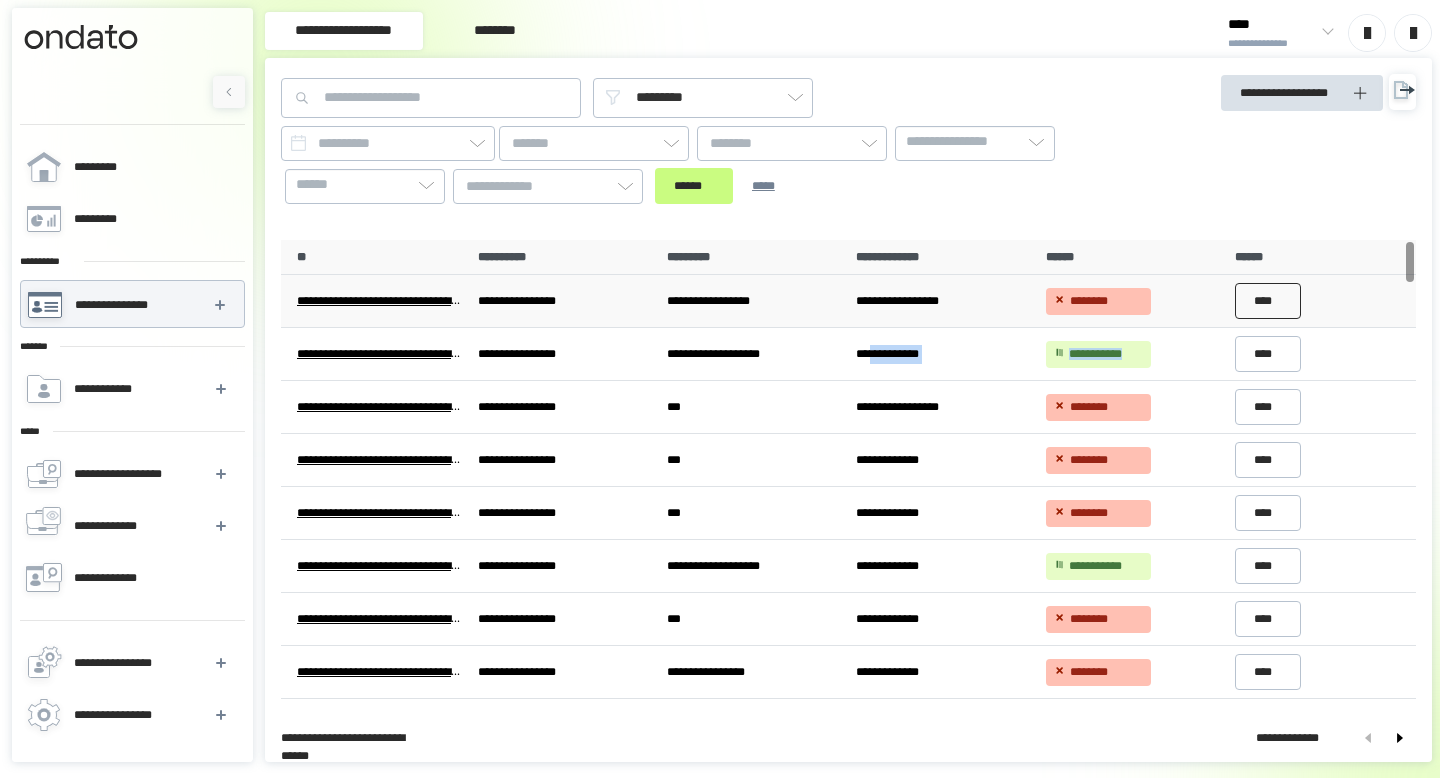 click on "****" at bounding box center (1268, 301) 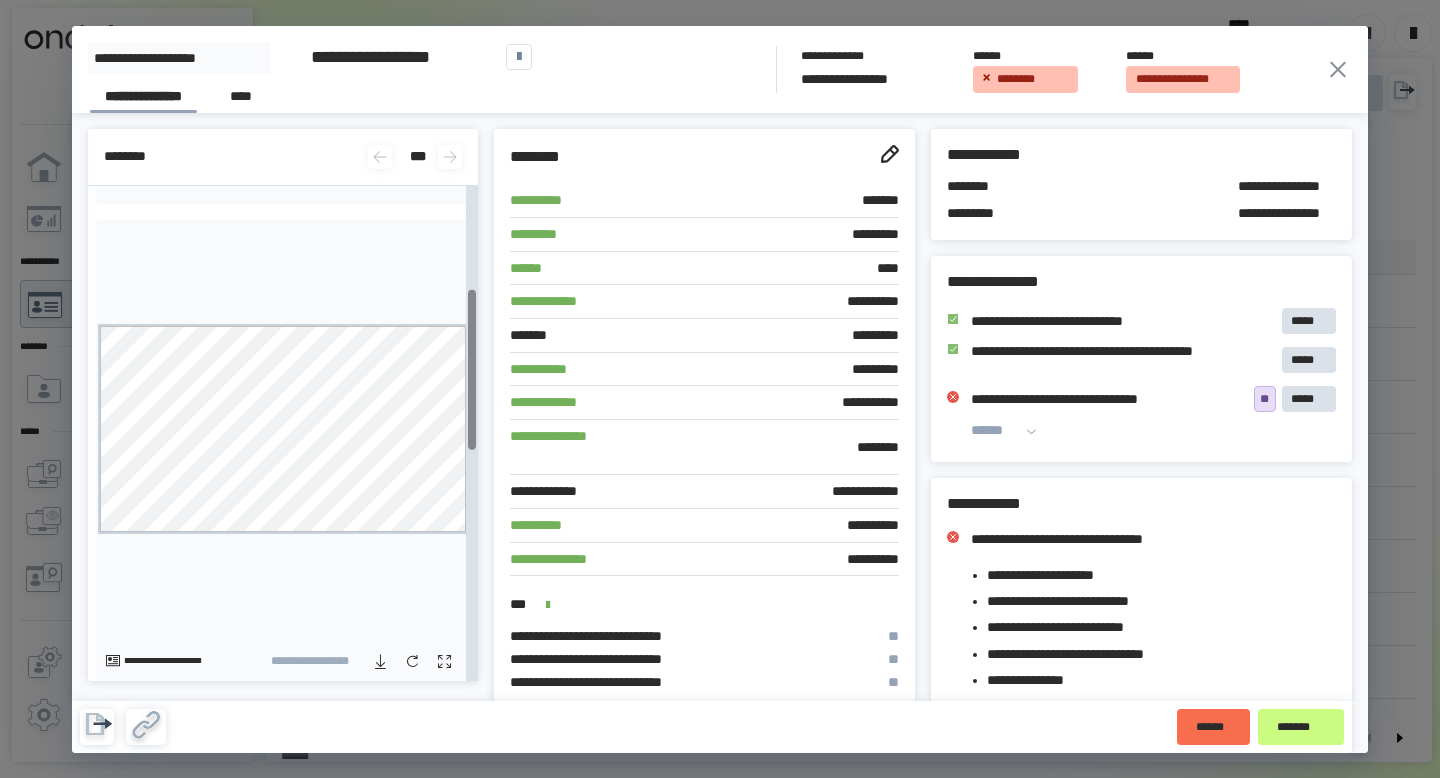 scroll, scrollTop: 524, scrollLeft: 0, axis: vertical 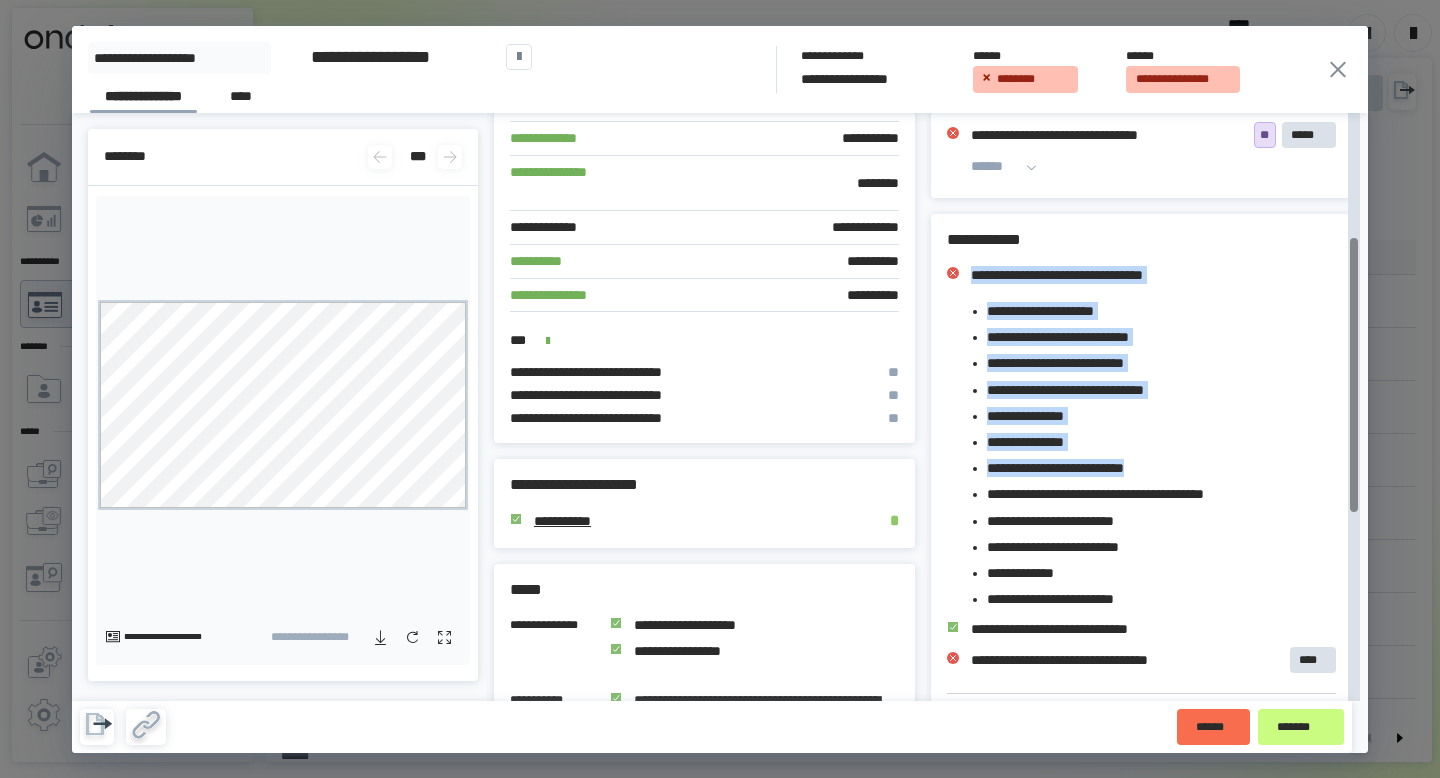 drag, startPoint x: 973, startPoint y: 271, endPoint x: 1190, endPoint y: 472, distance: 295.78708 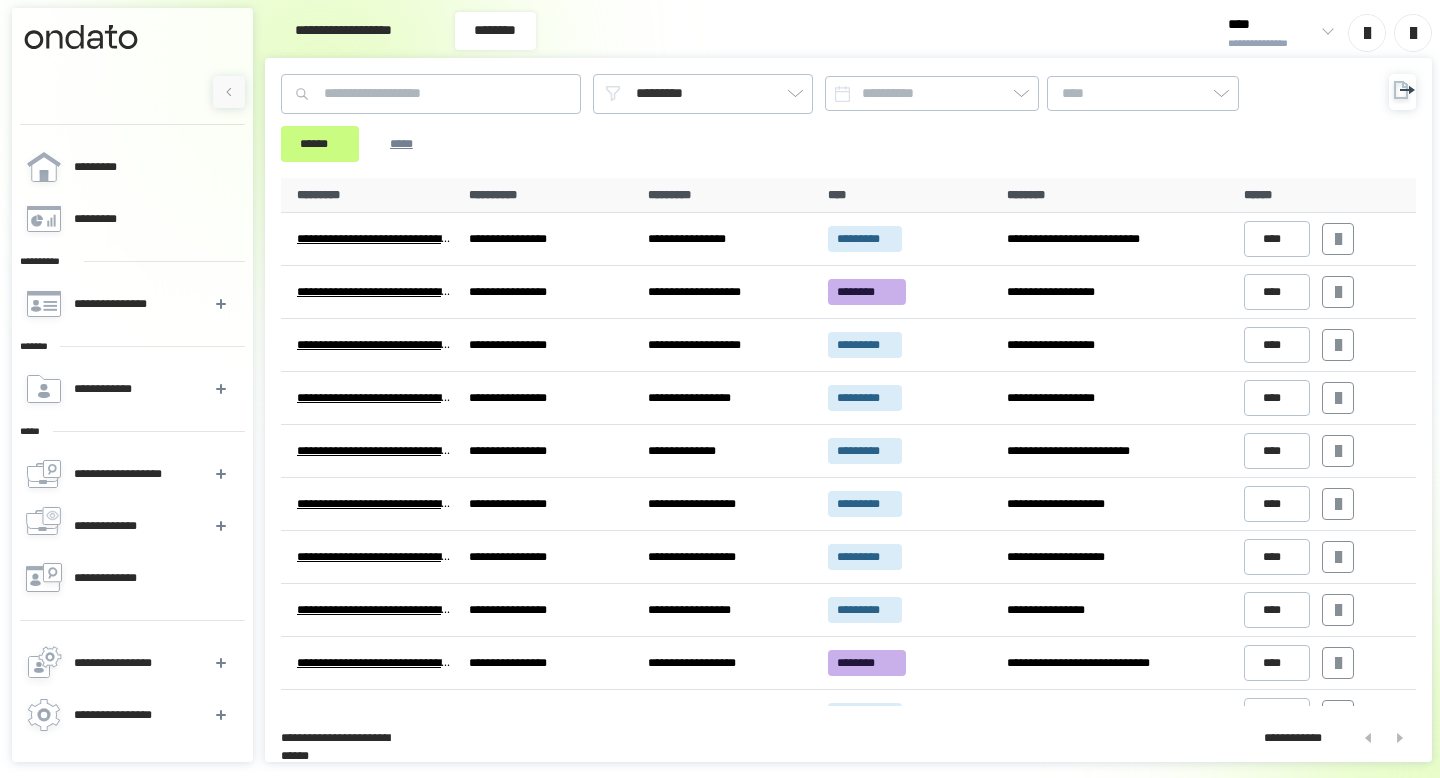 scroll, scrollTop: 0, scrollLeft: 0, axis: both 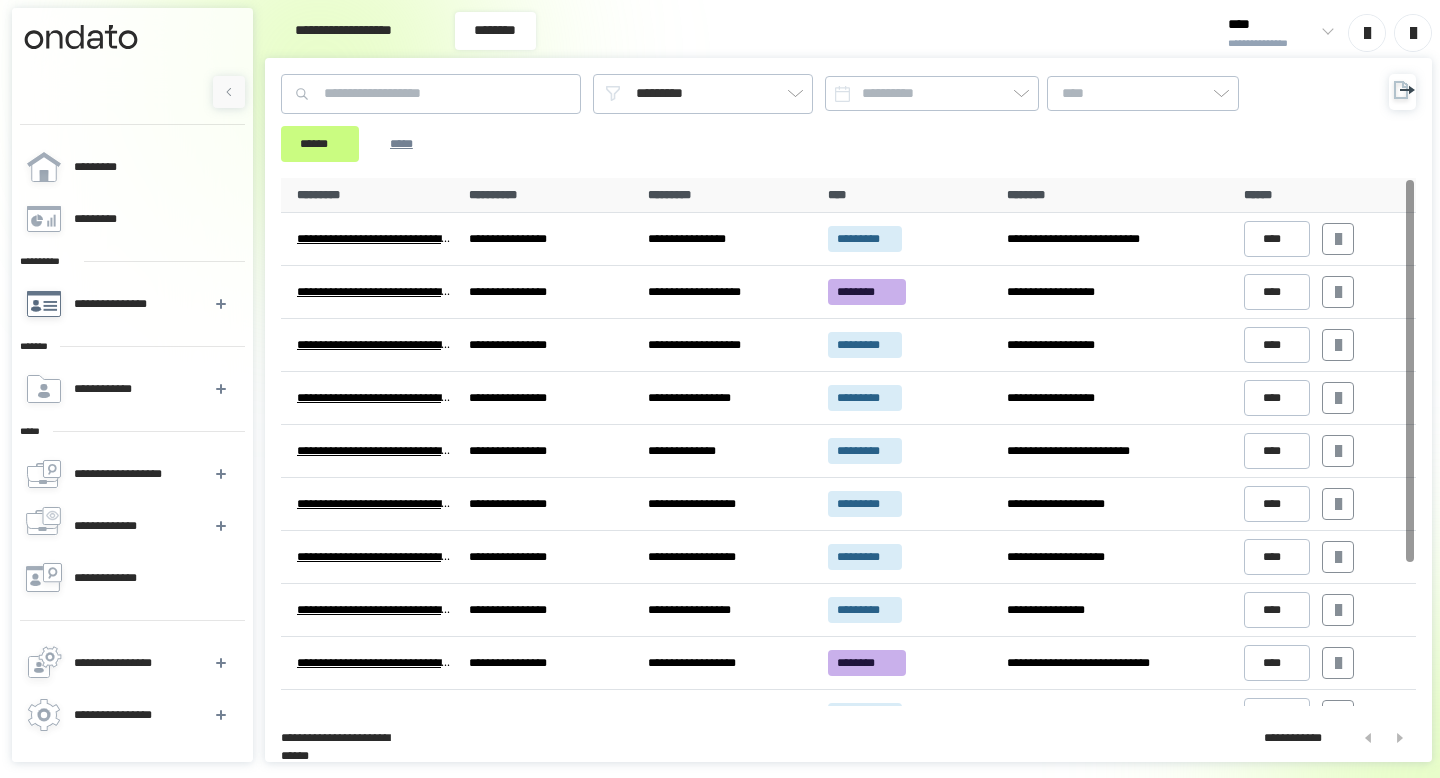 click on "**********" at bounding box center [114, 304] 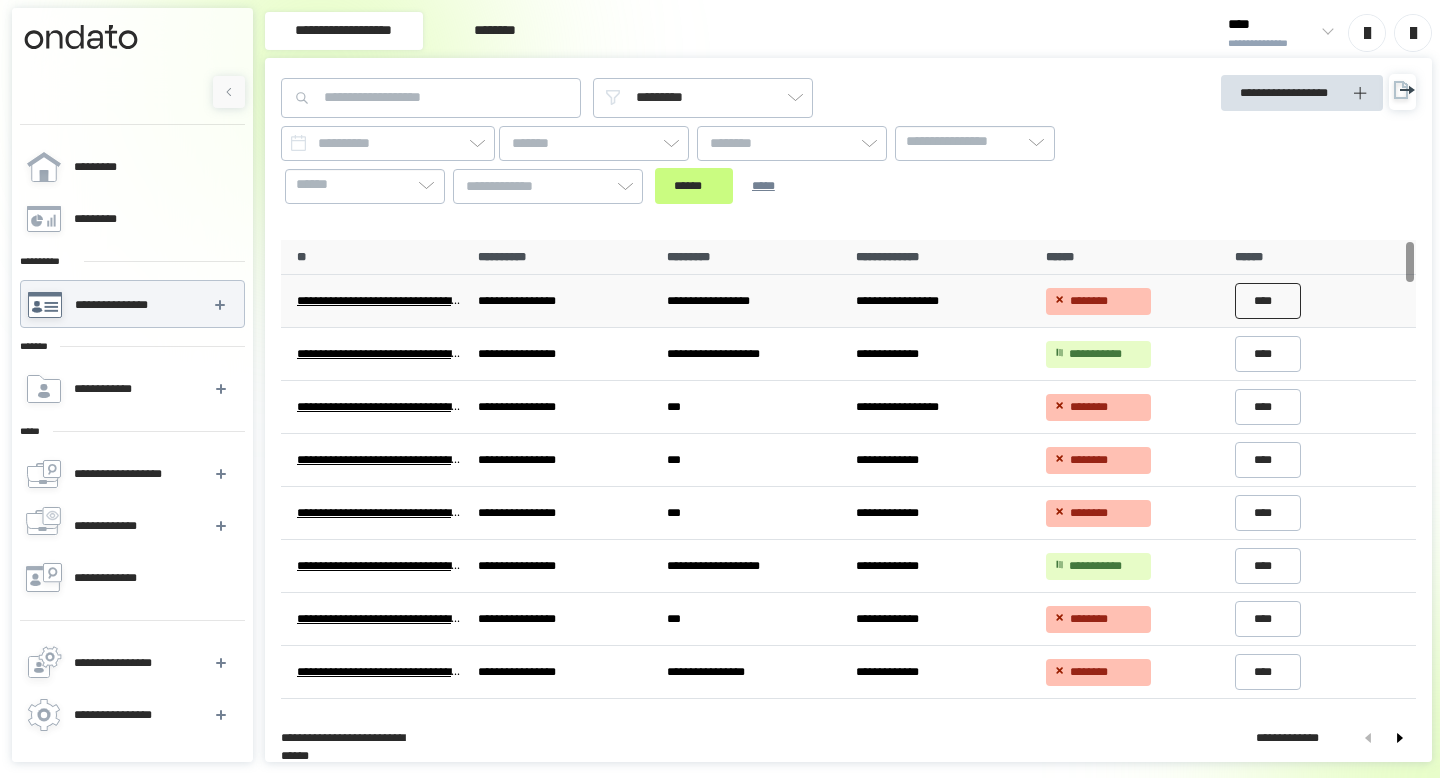 click on "****" at bounding box center [1268, 301] 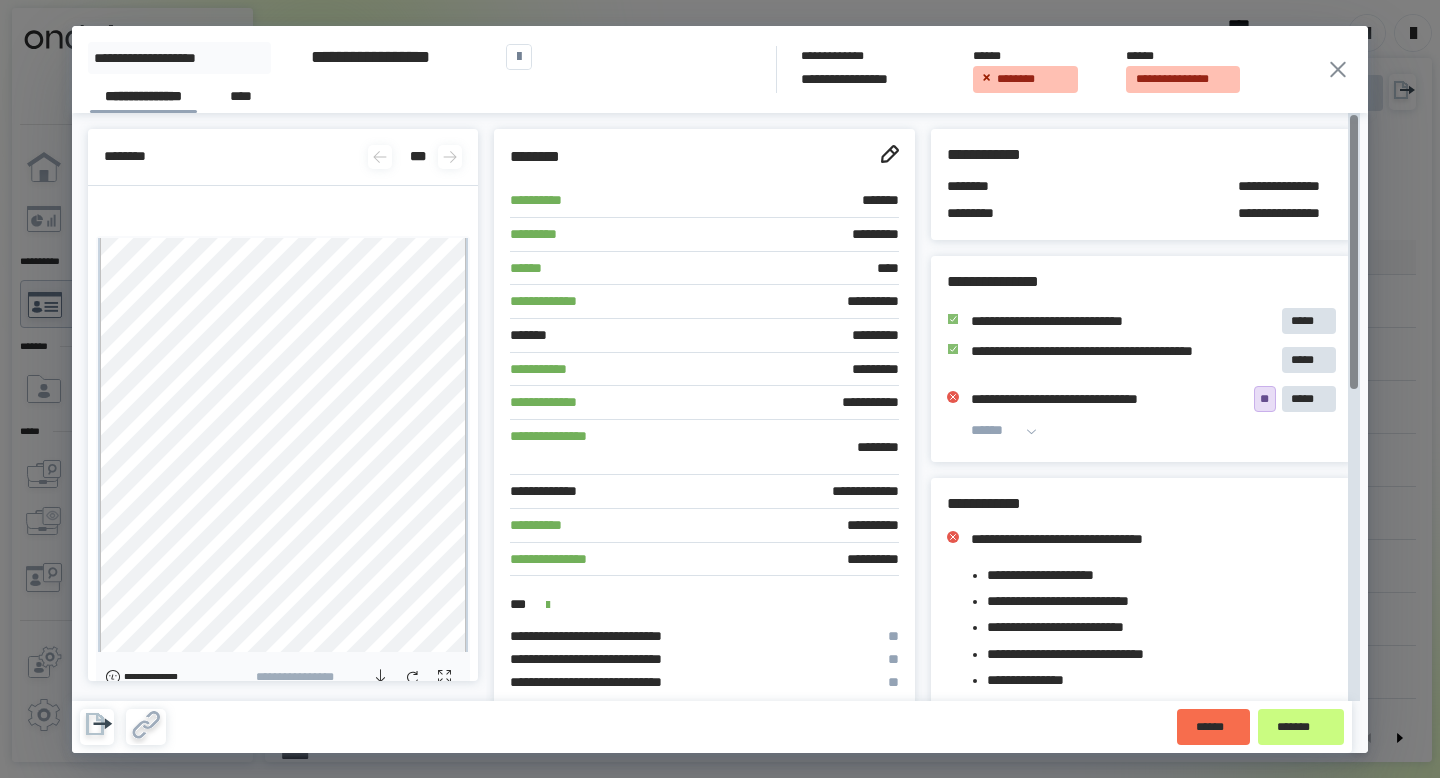 click 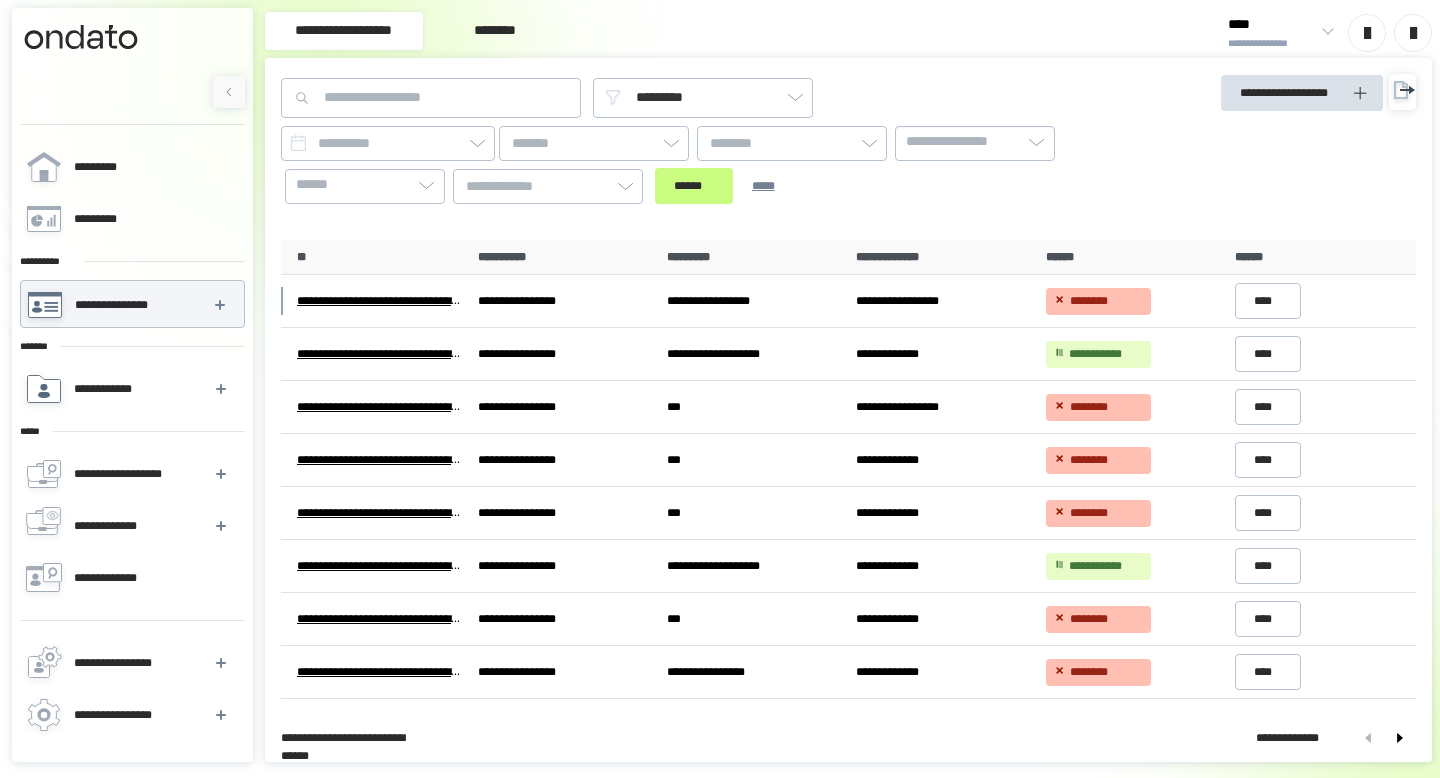 click on "**********" at bounding box center [108, 389] 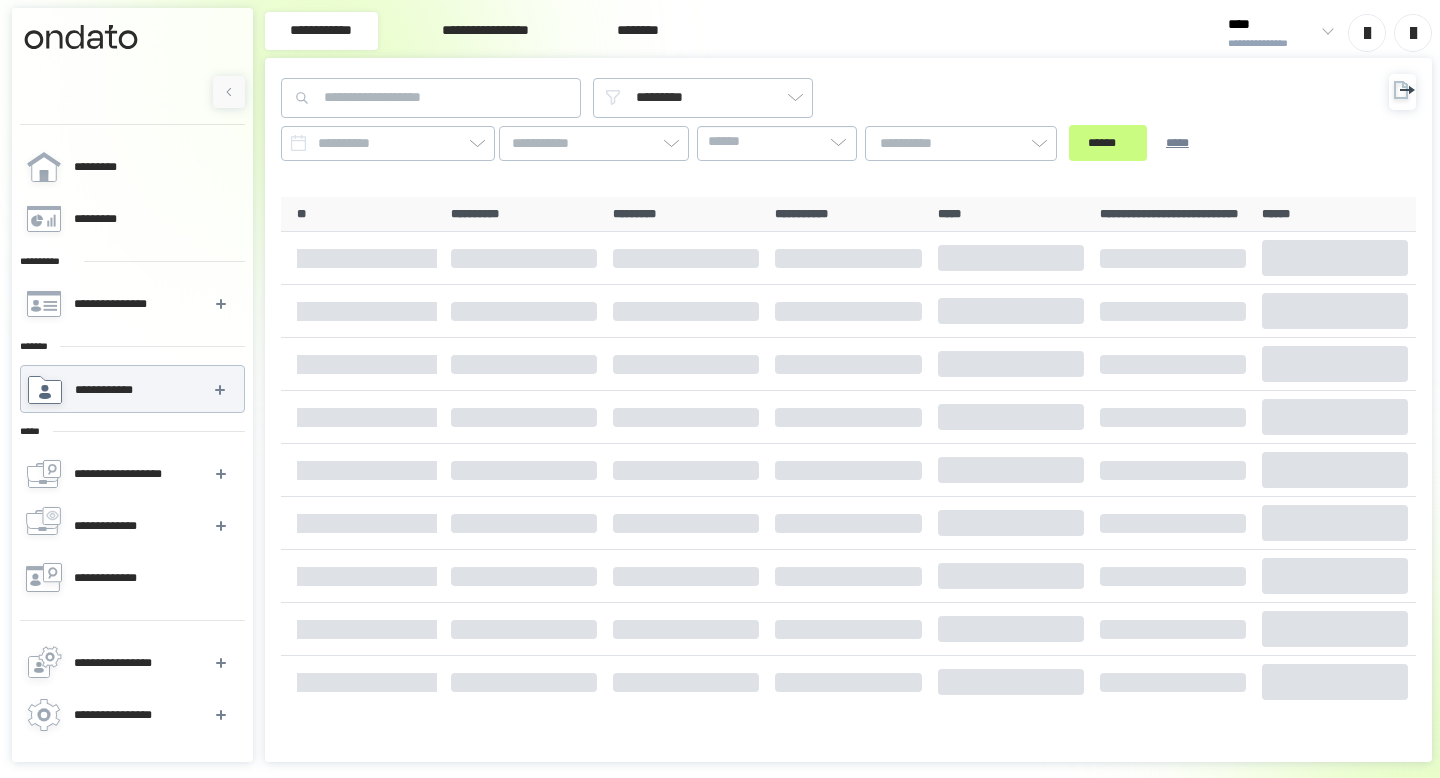 click on "**********" at bounding box center [109, 390] 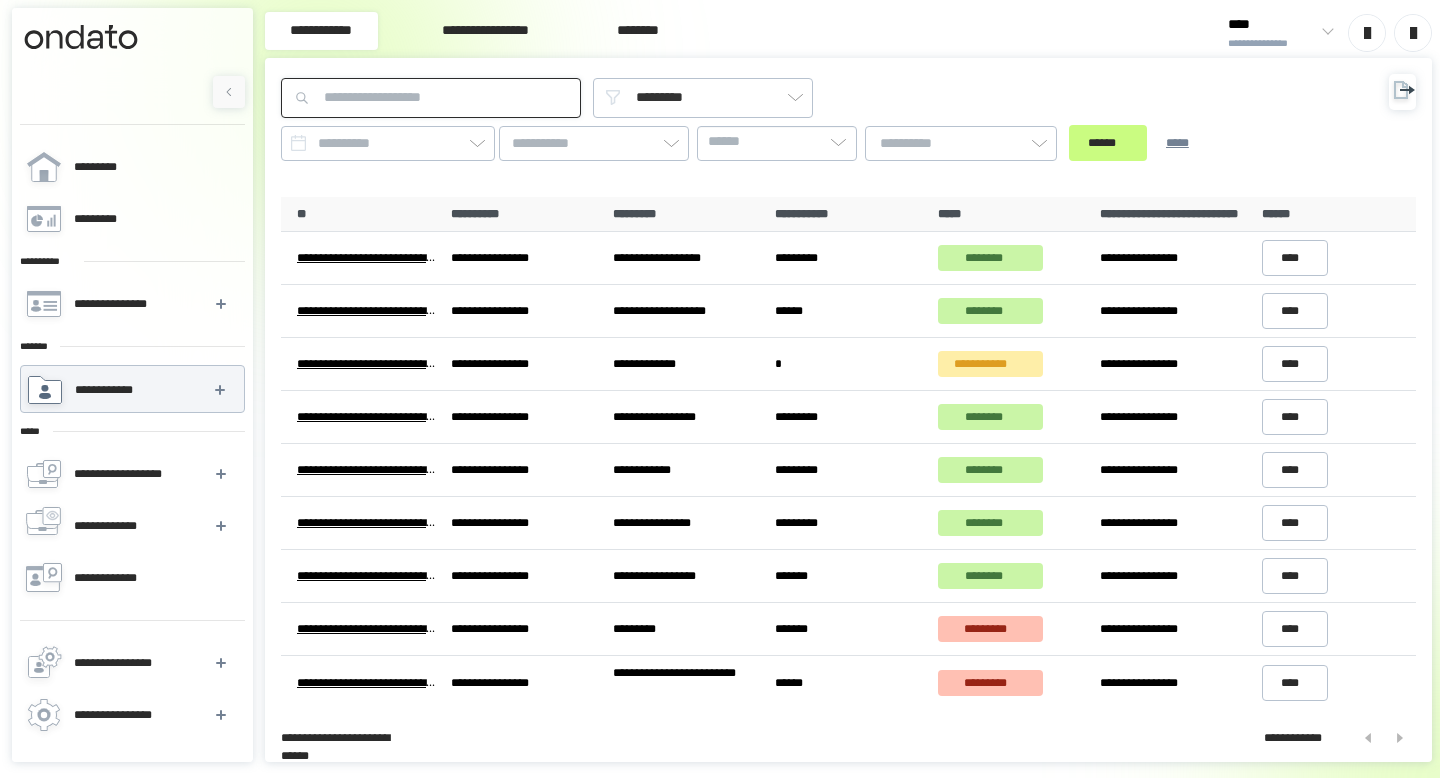 click at bounding box center [431, 98] 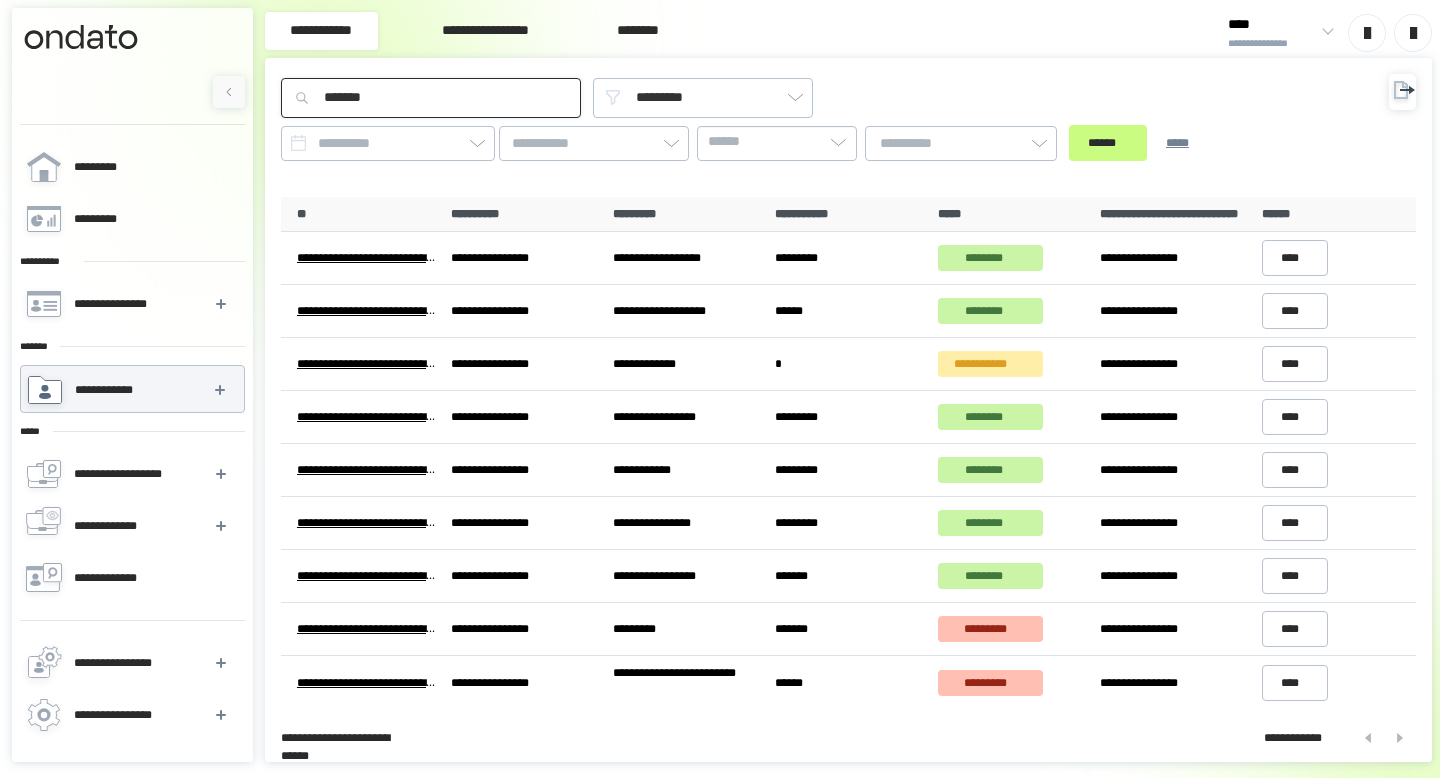 type on "*******" 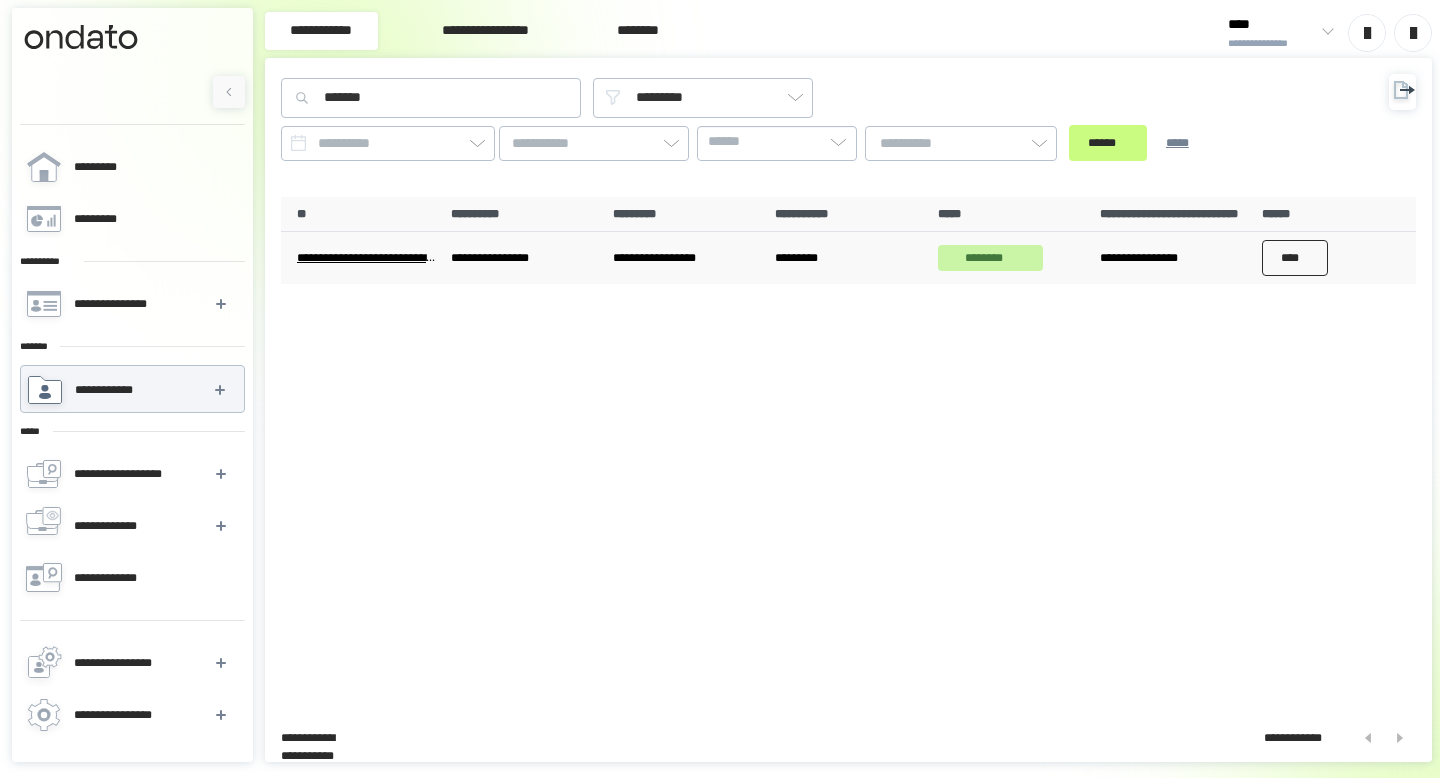 click on "****" at bounding box center (1295, 258) 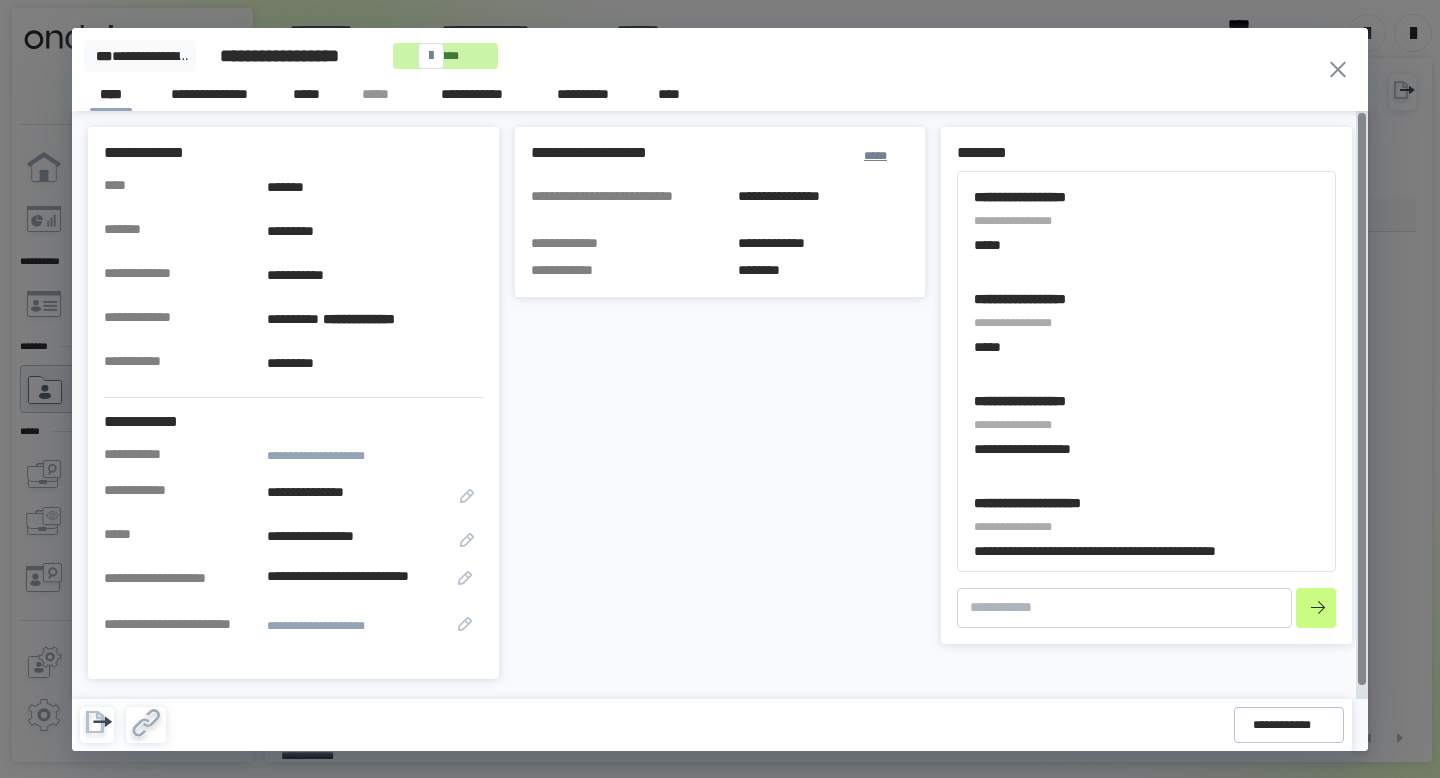 scroll, scrollTop: 2978, scrollLeft: 0, axis: vertical 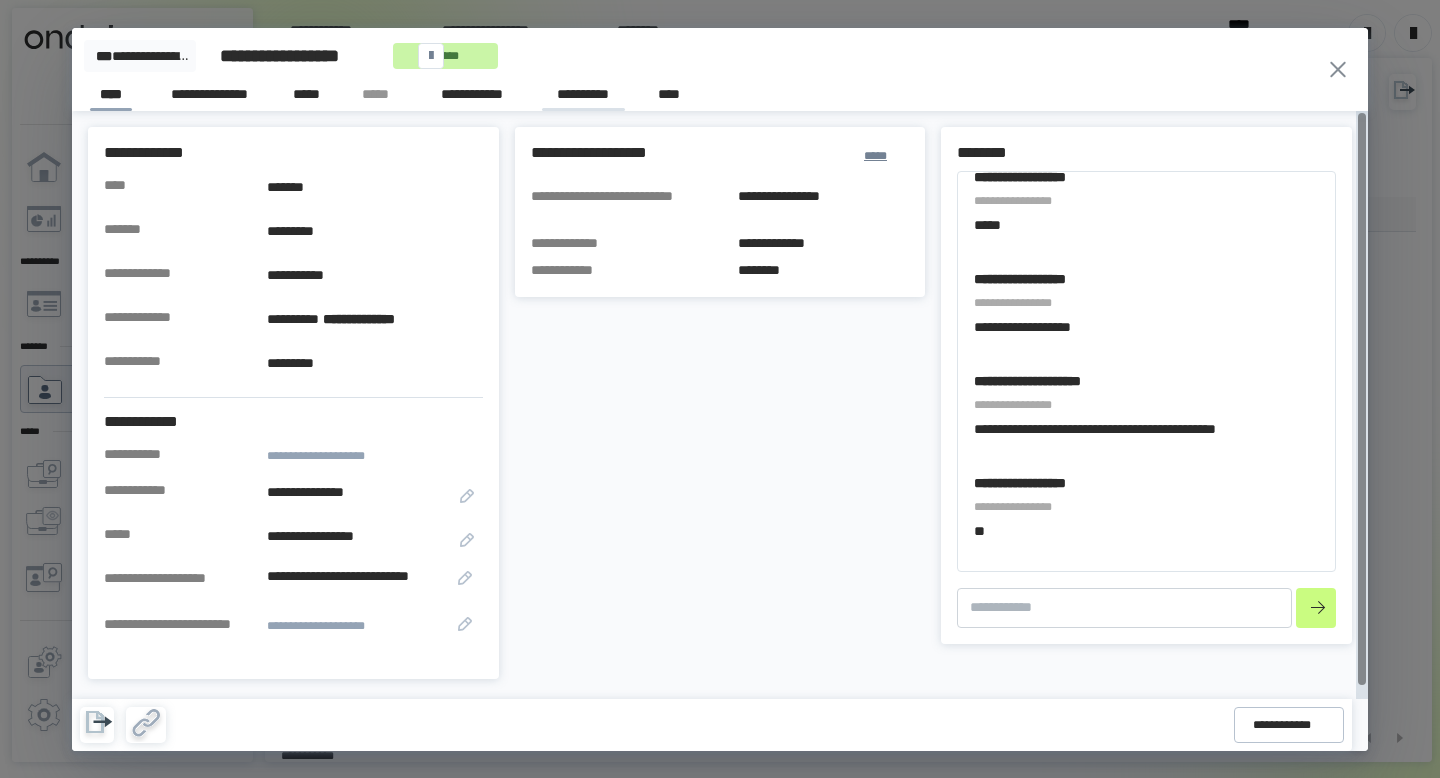 click on "**********" at bounding box center (583, 97) 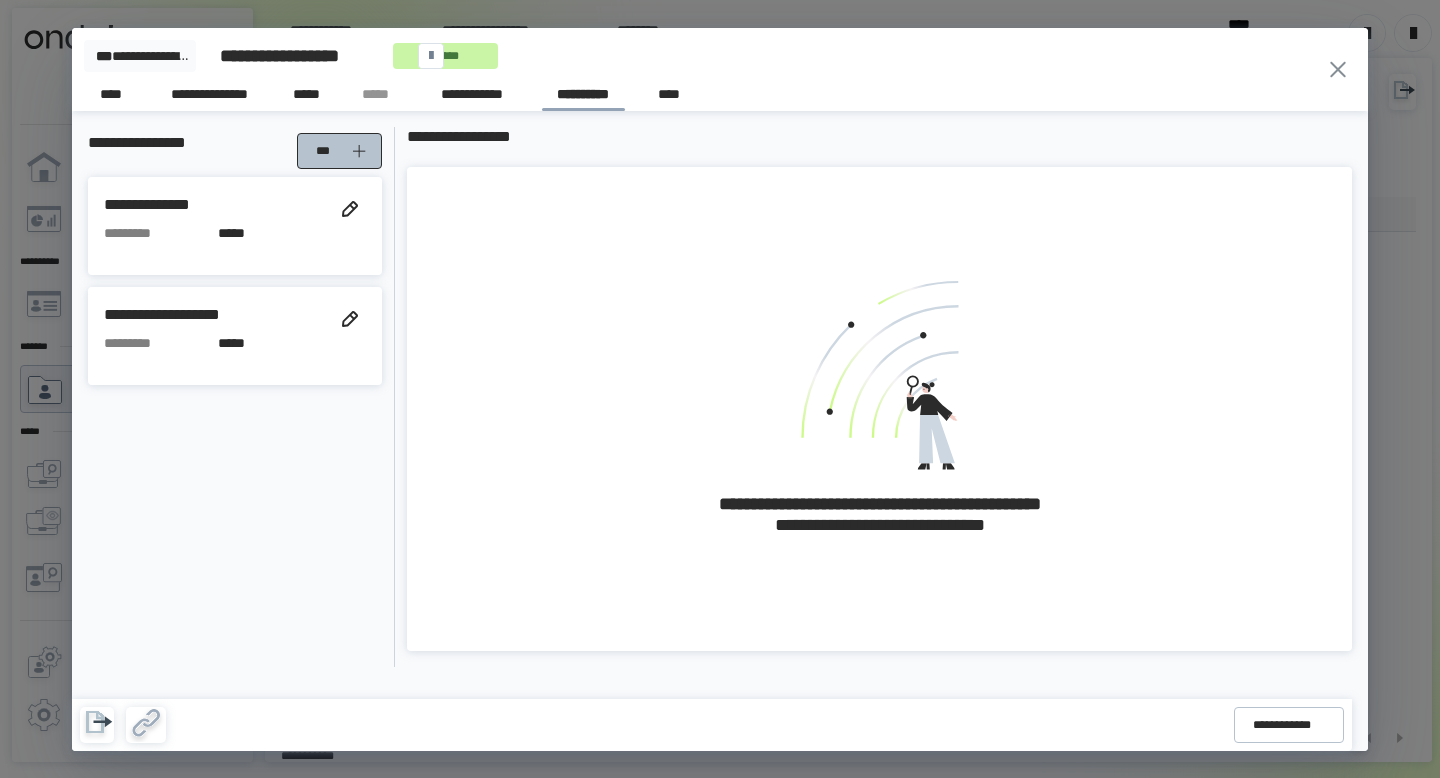 click on "***" at bounding box center (327, 151) 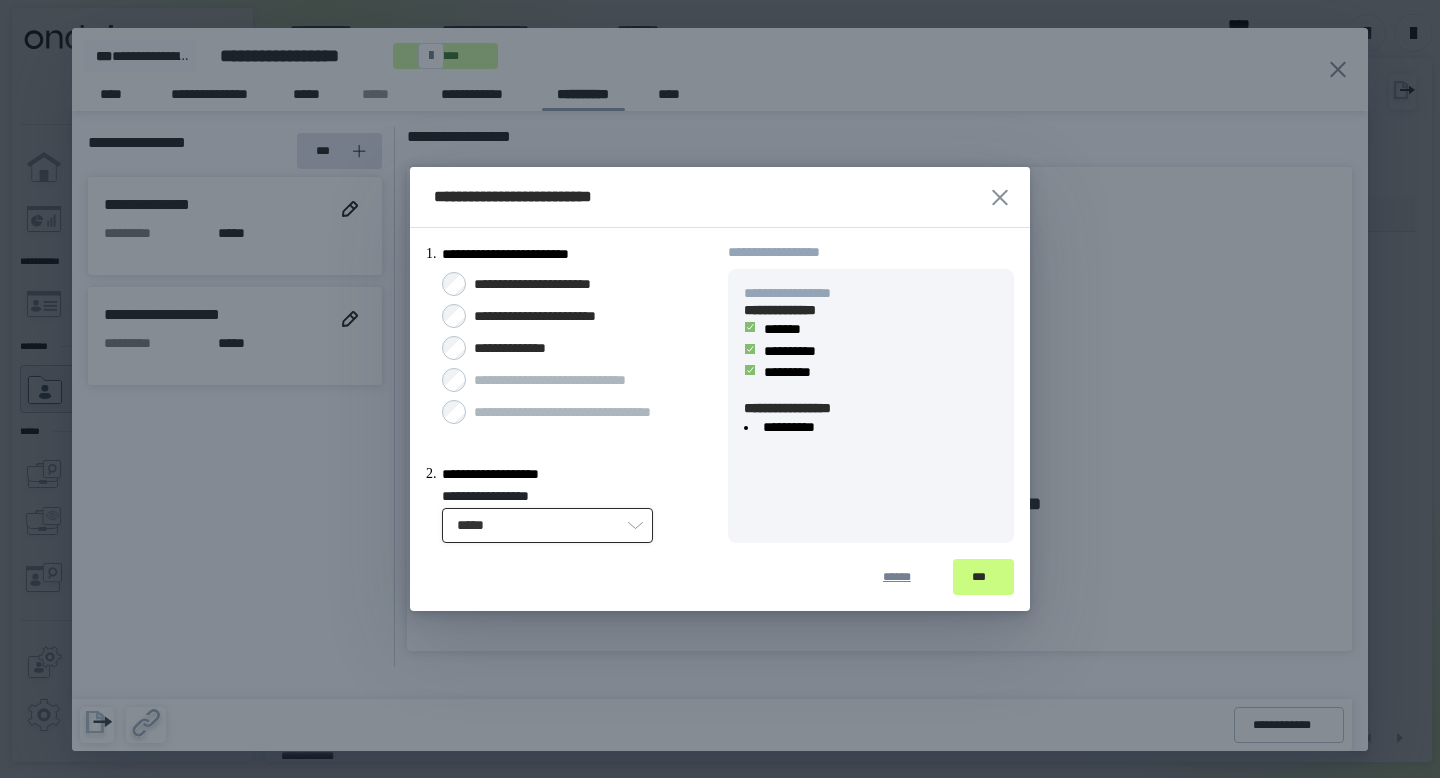 click on "*****" at bounding box center (547, 525) 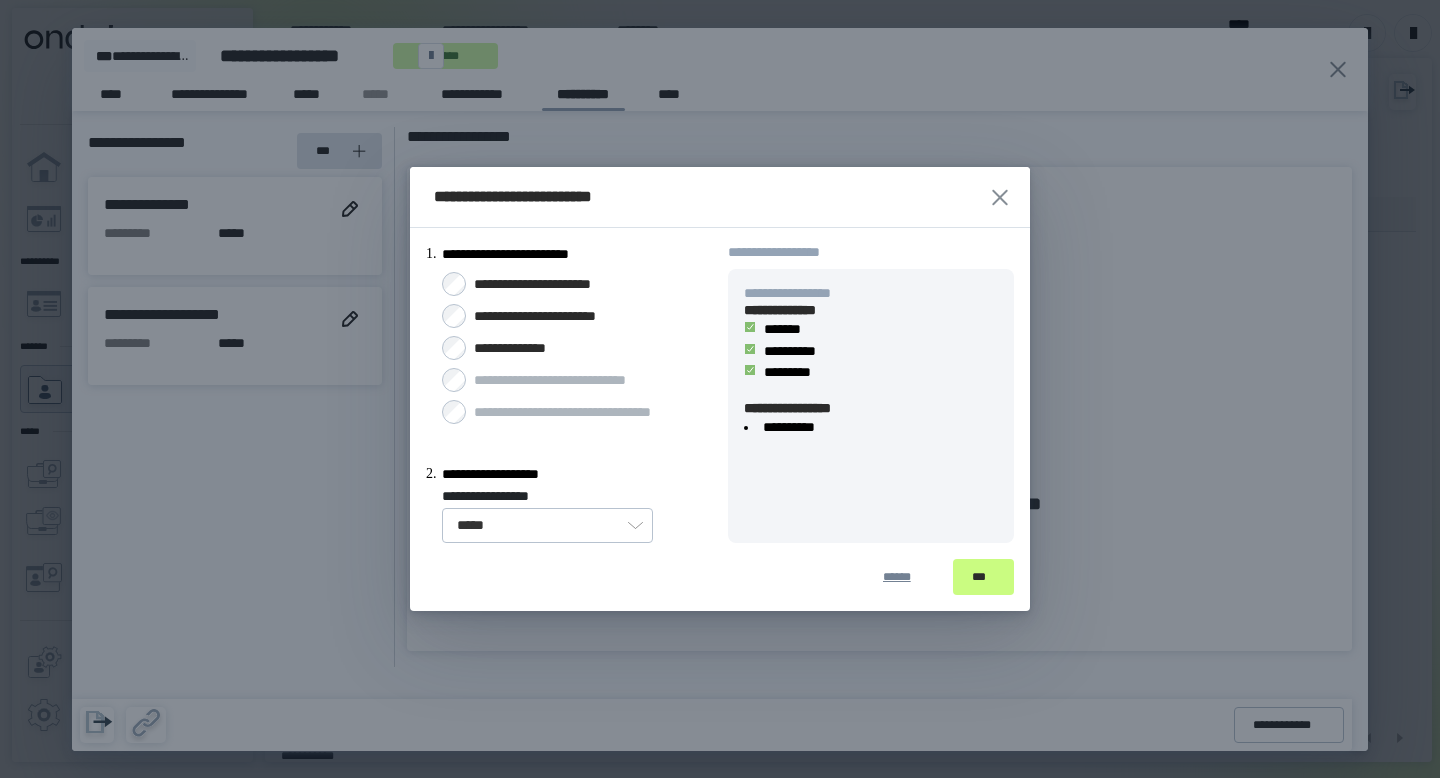 click 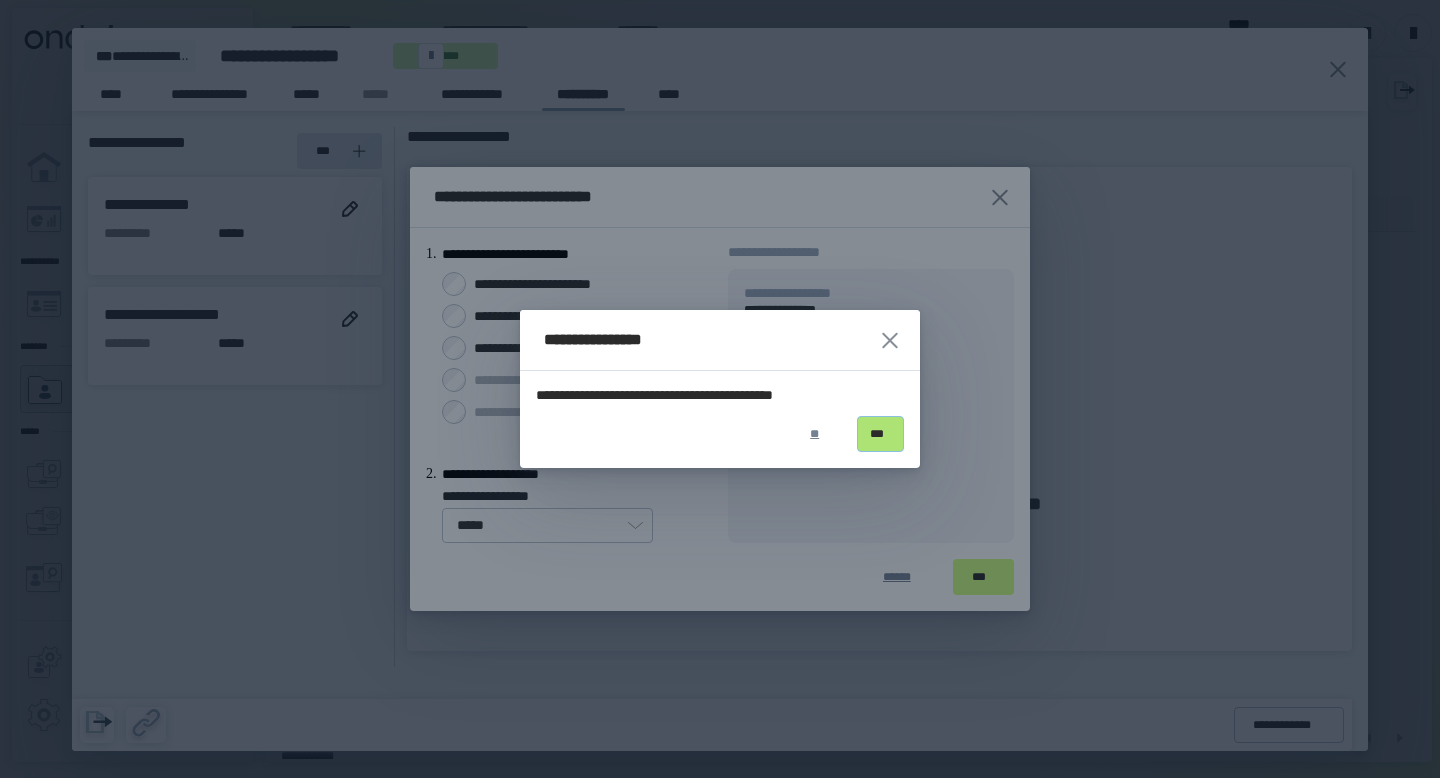 click on "***" at bounding box center [880, 434] 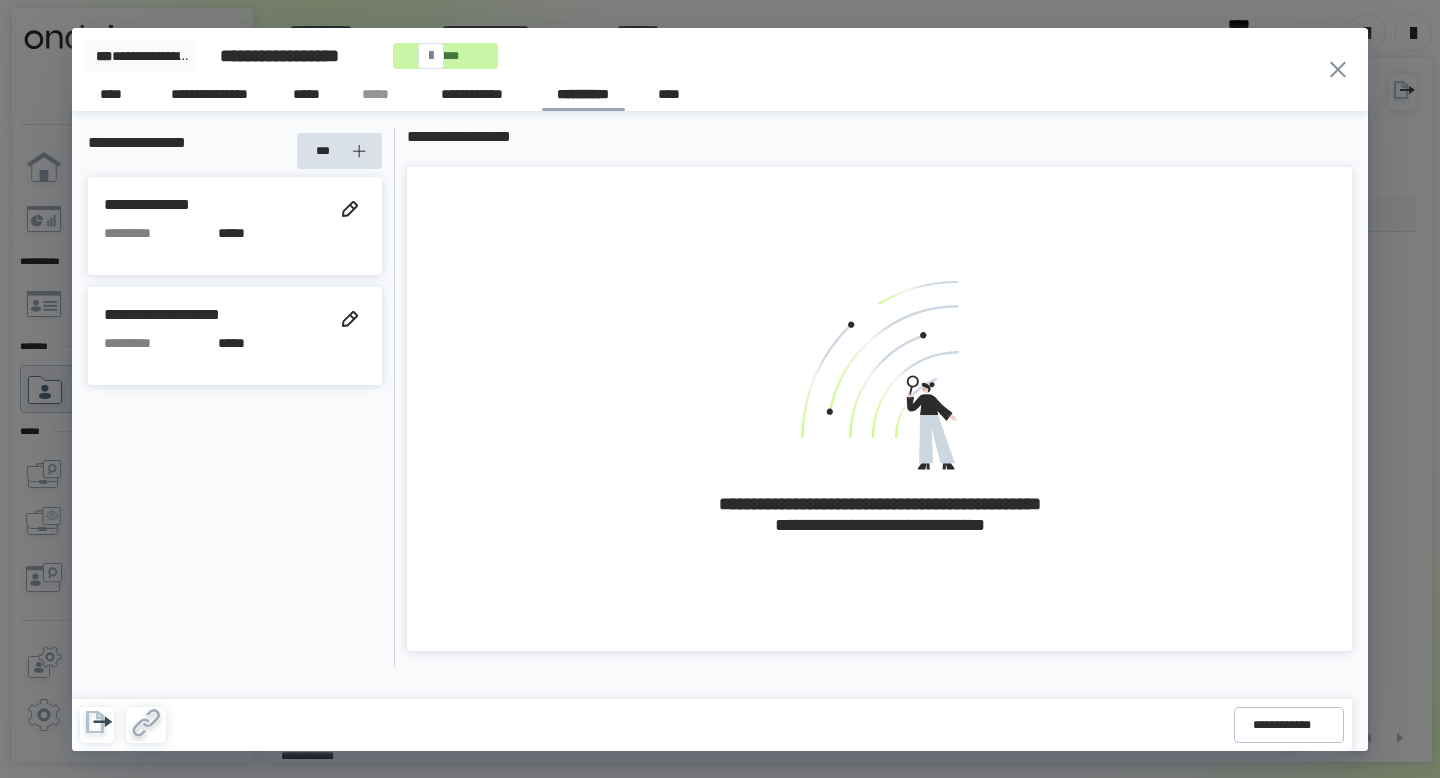 click 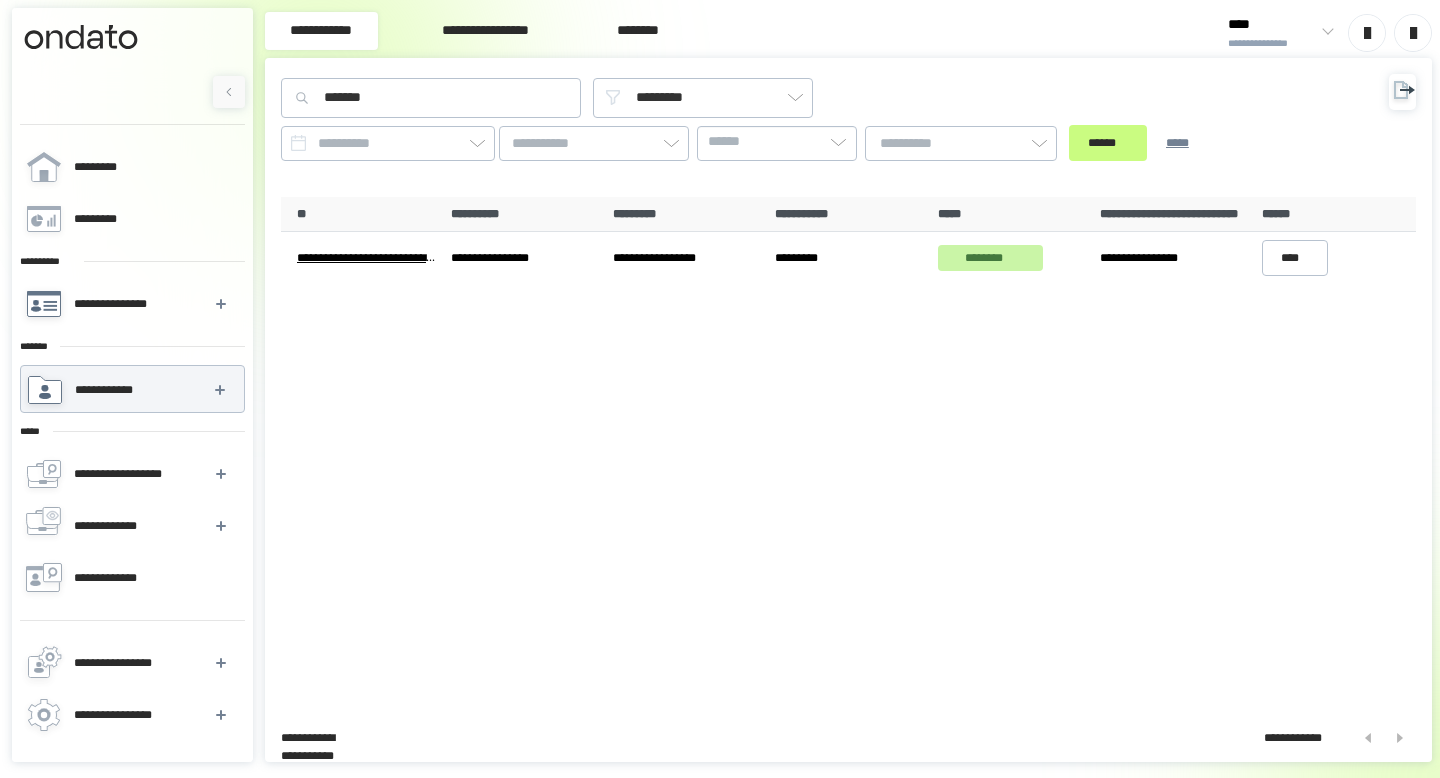 click on "**********" at bounding box center [114, 304] 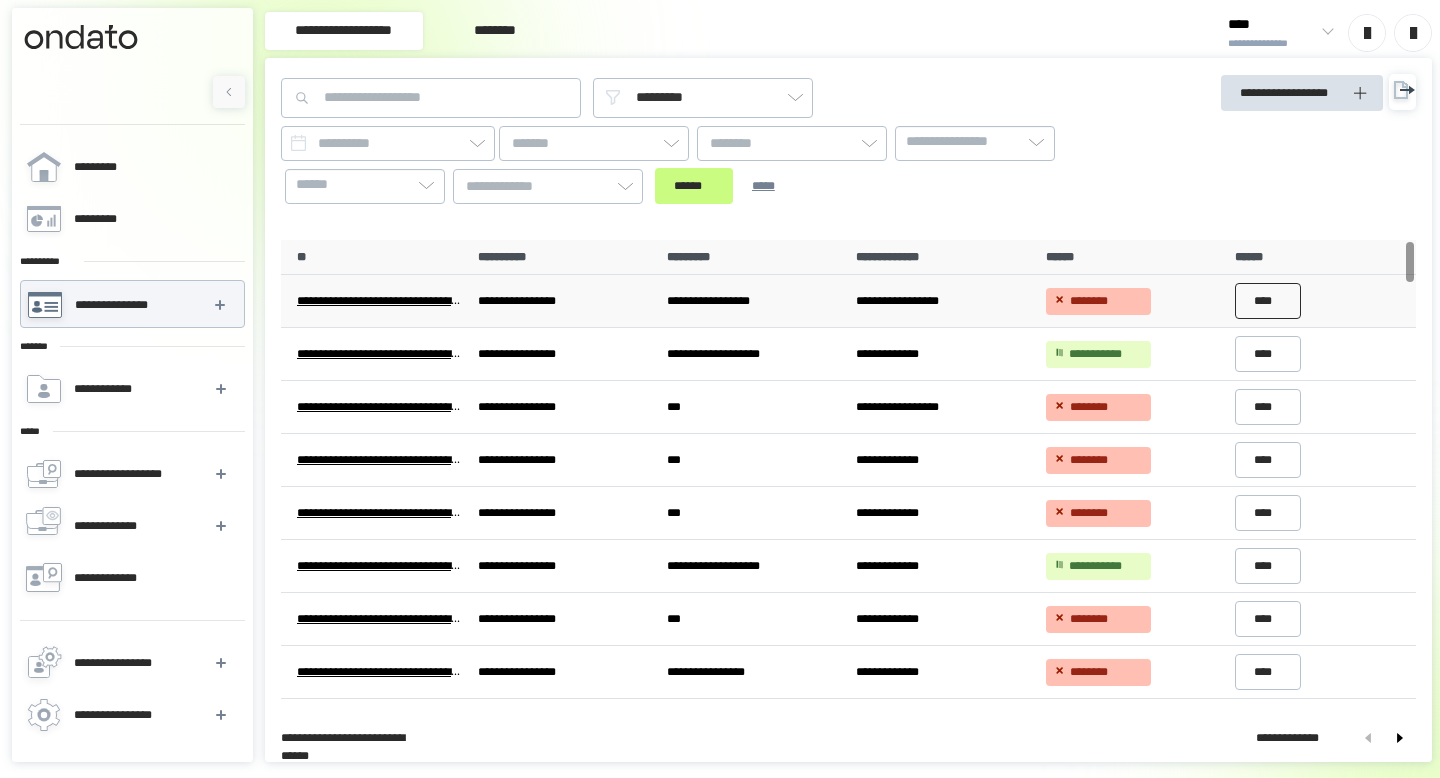 click on "****" at bounding box center (1268, 301) 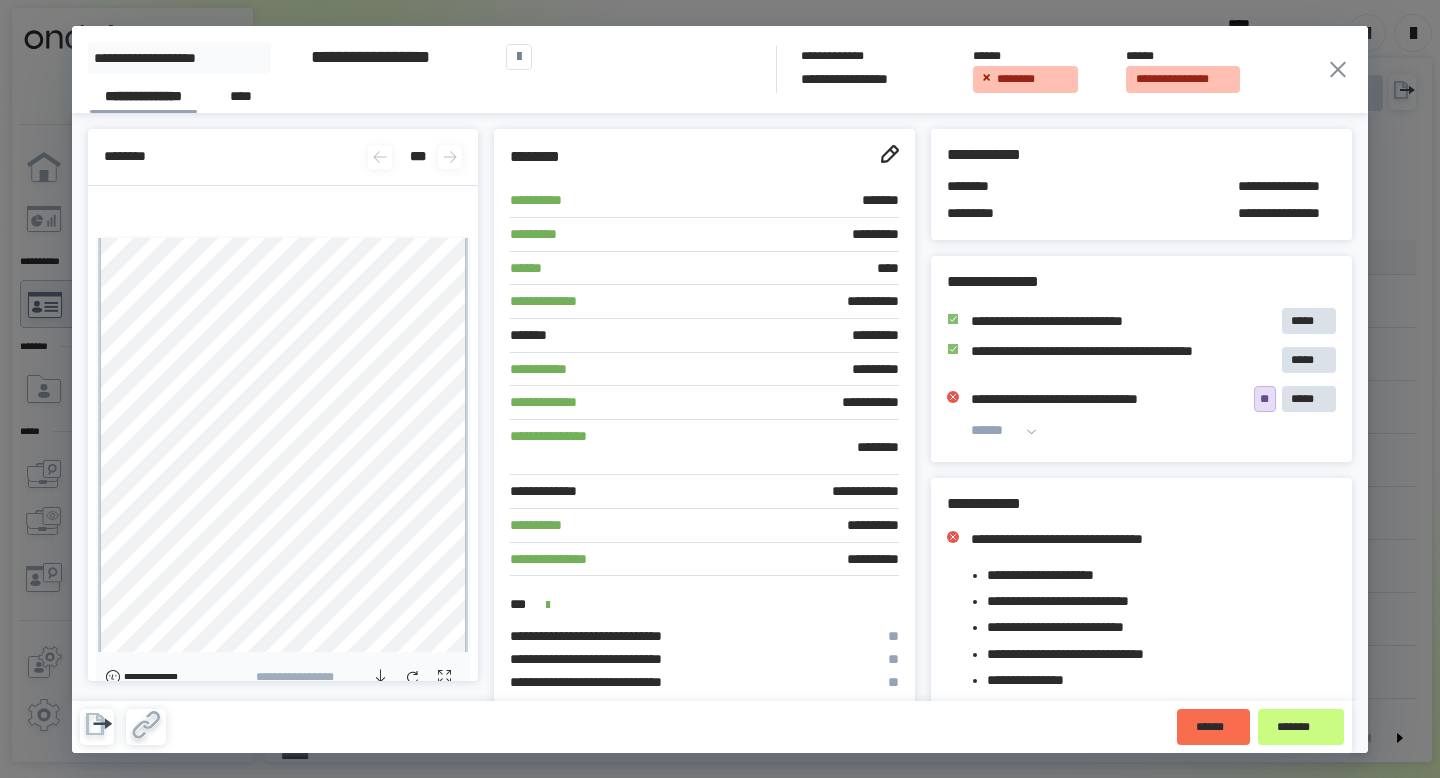 click 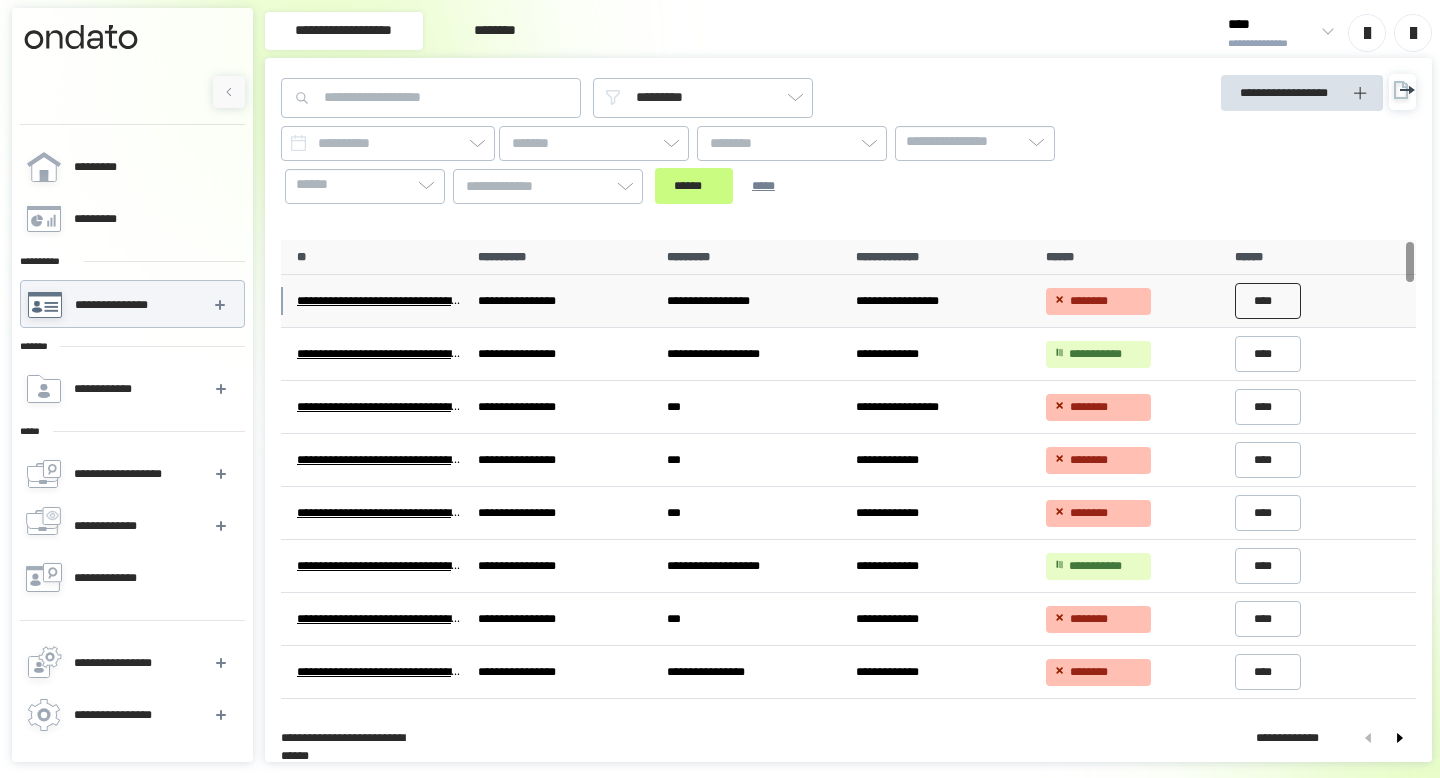 click on "****" at bounding box center [1268, 301] 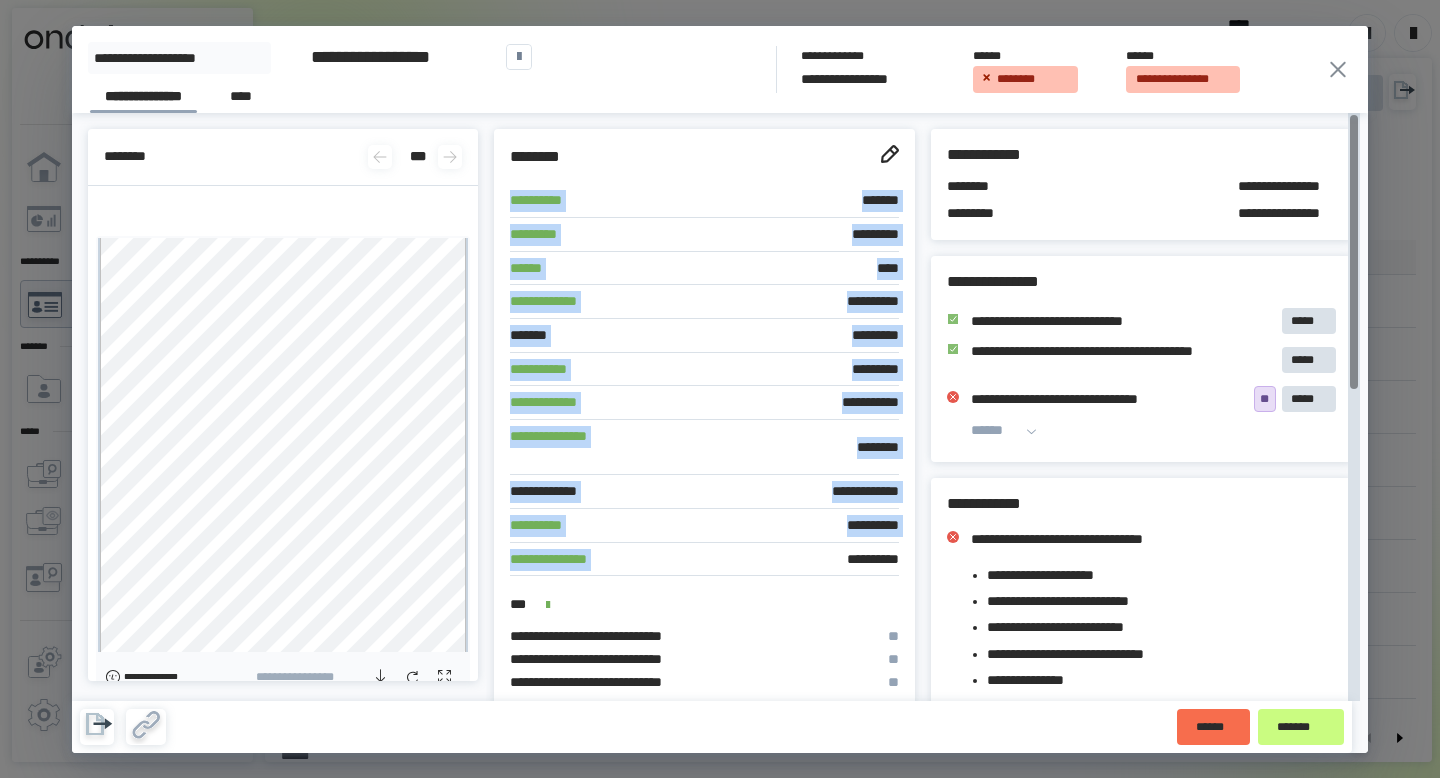 drag, startPoint x: 504, startPoint y: 197, endPoint x: 721, endPoint y: 564, distance: 426.3543 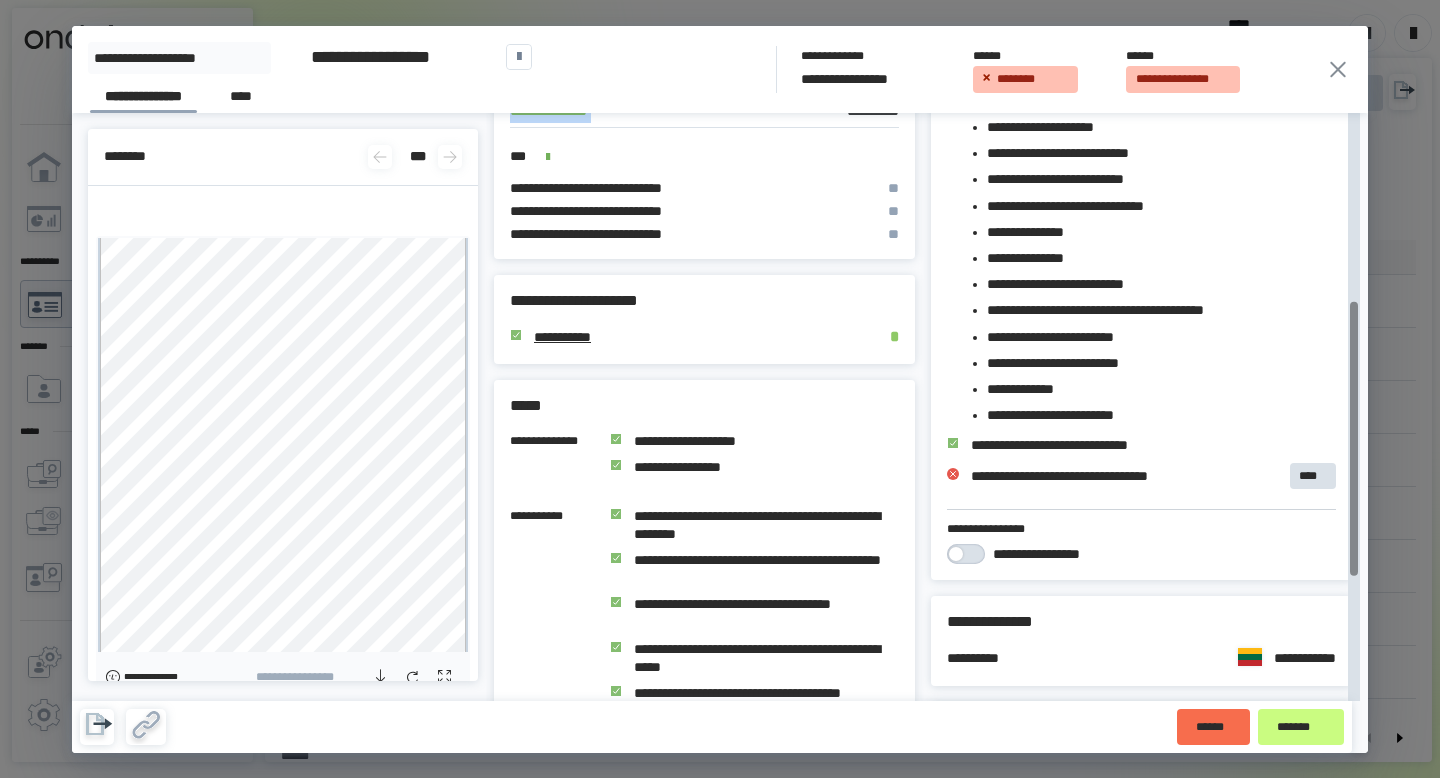 scroll, scrollTop: 0, scrollLeft: 0, axis: both 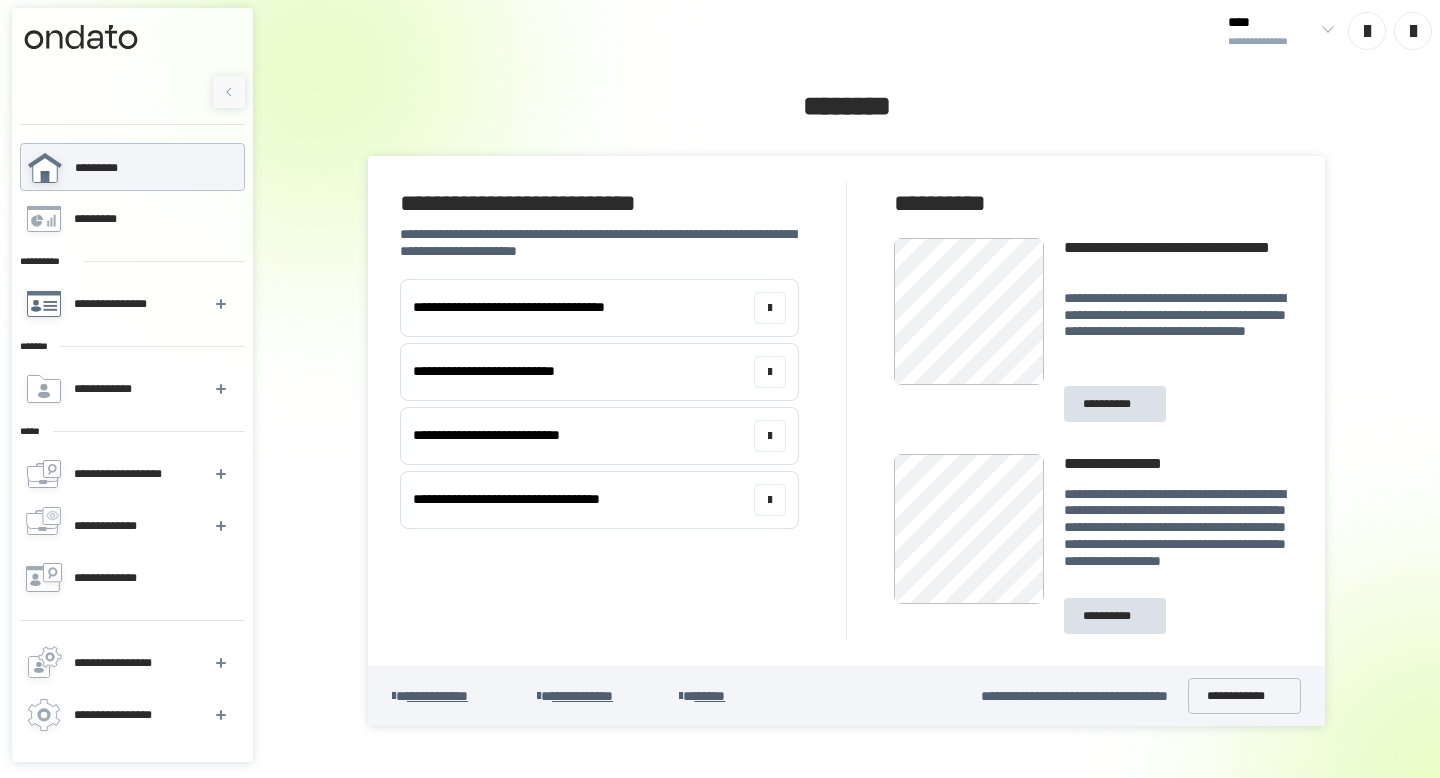 click on "**********" at bounding box center (114, 304) 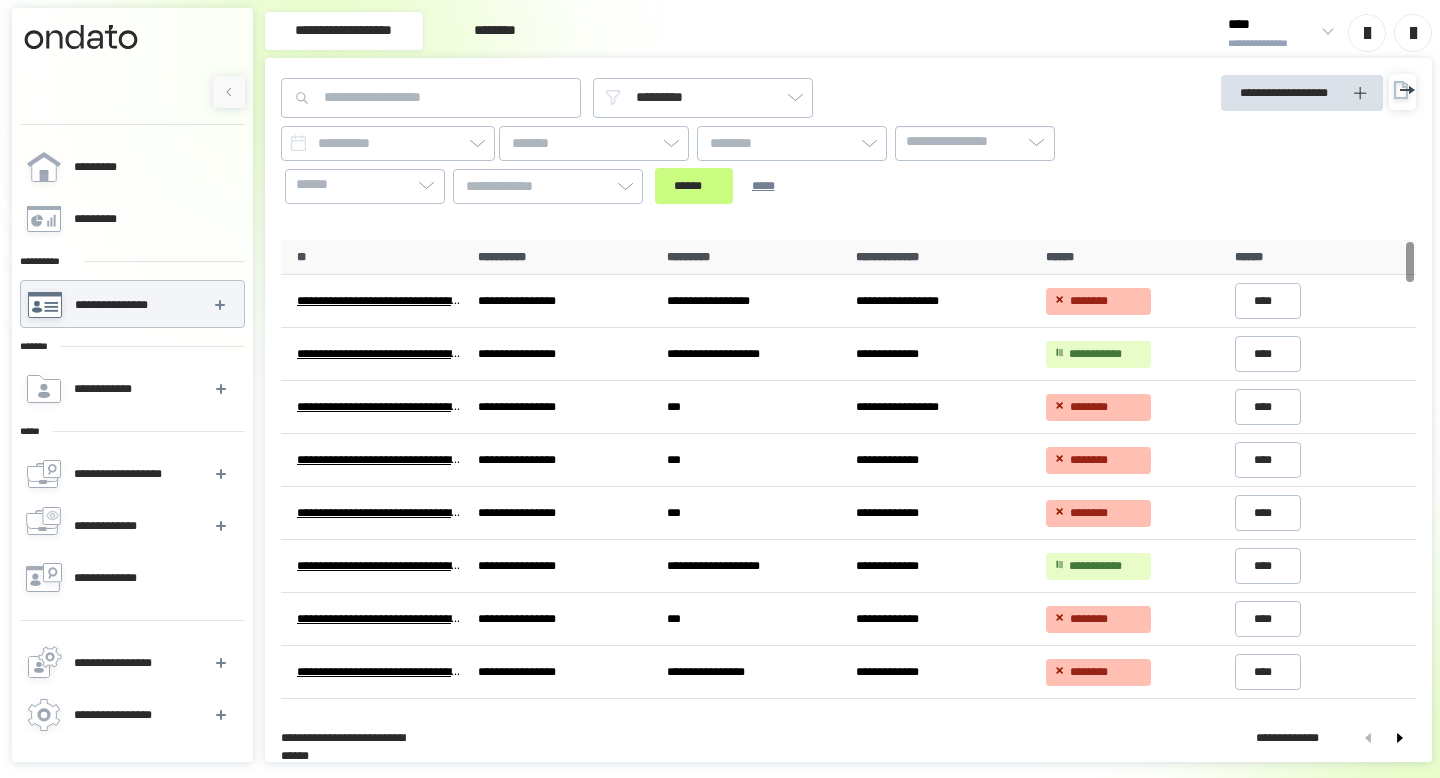 click on "********" at bounding box center (495, 31) 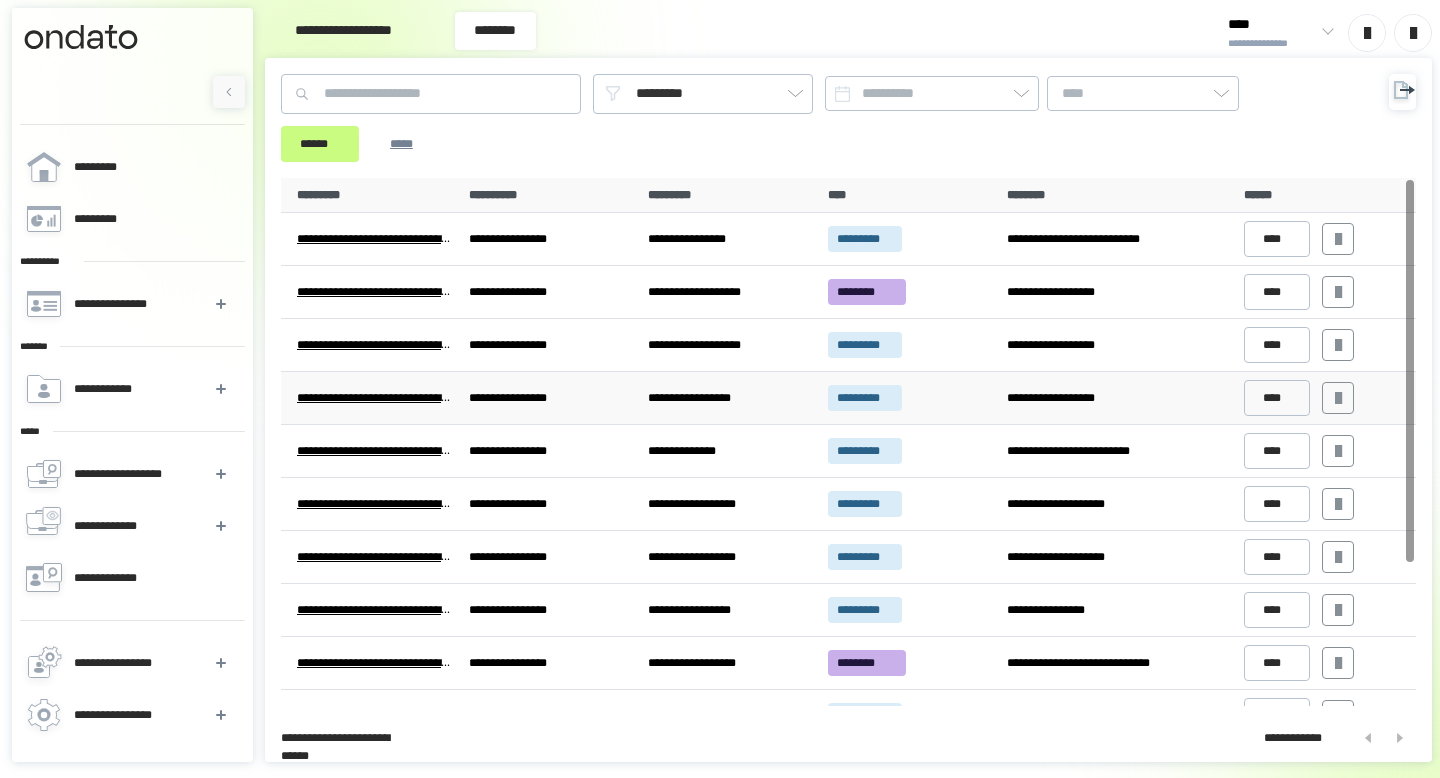 click at bounding box center (1338, 398) 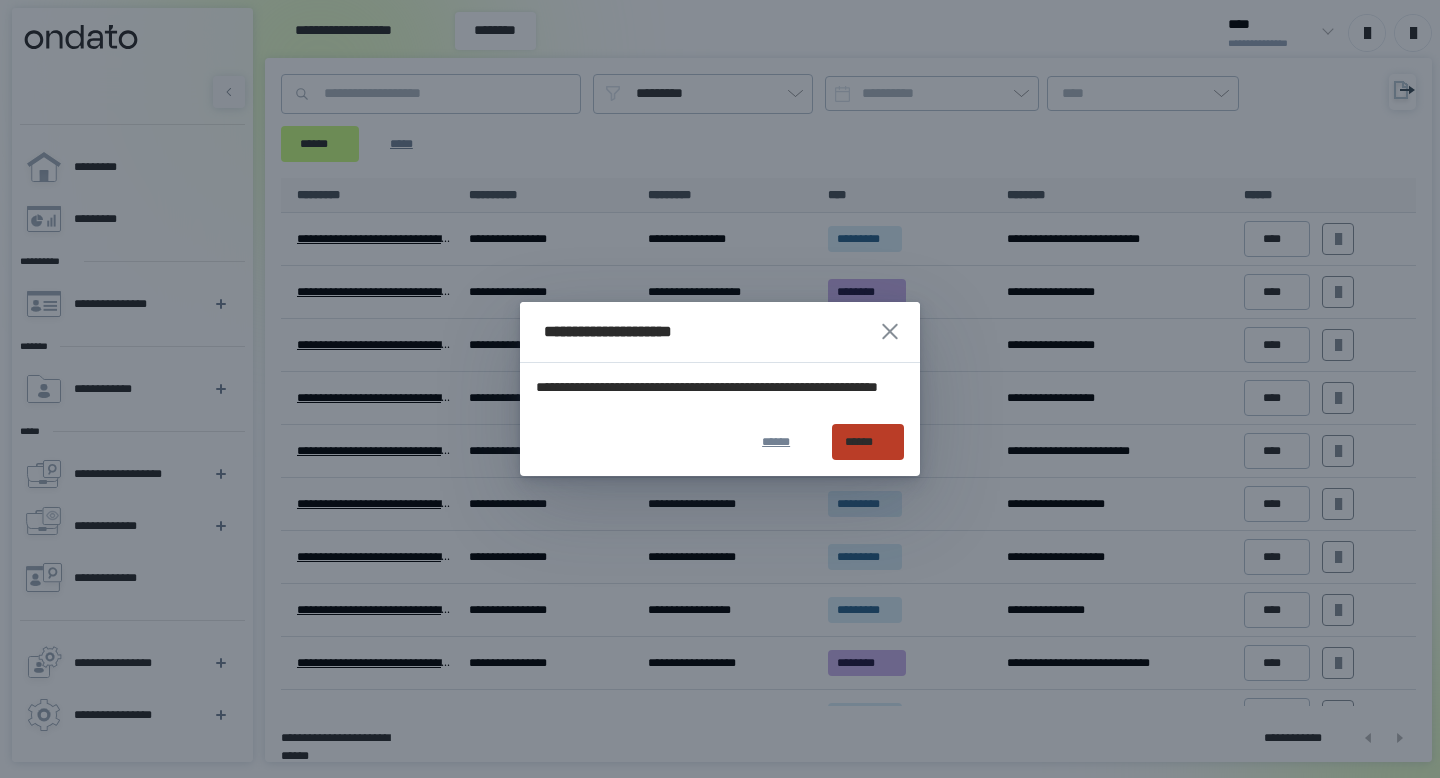 click on "******" at bounding box center [868, 442] 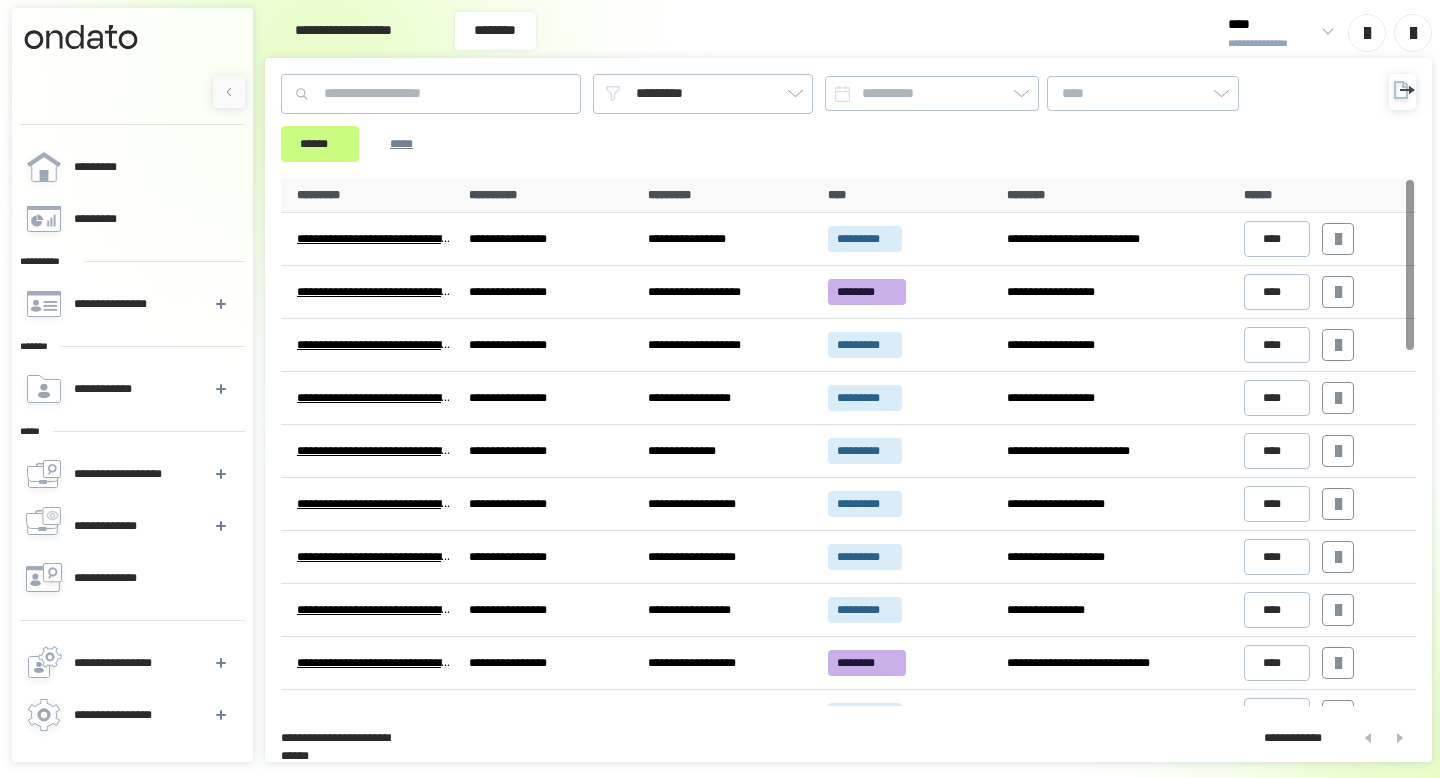scroll, scrollTop: 0, scrollLeft: 0, axis: both 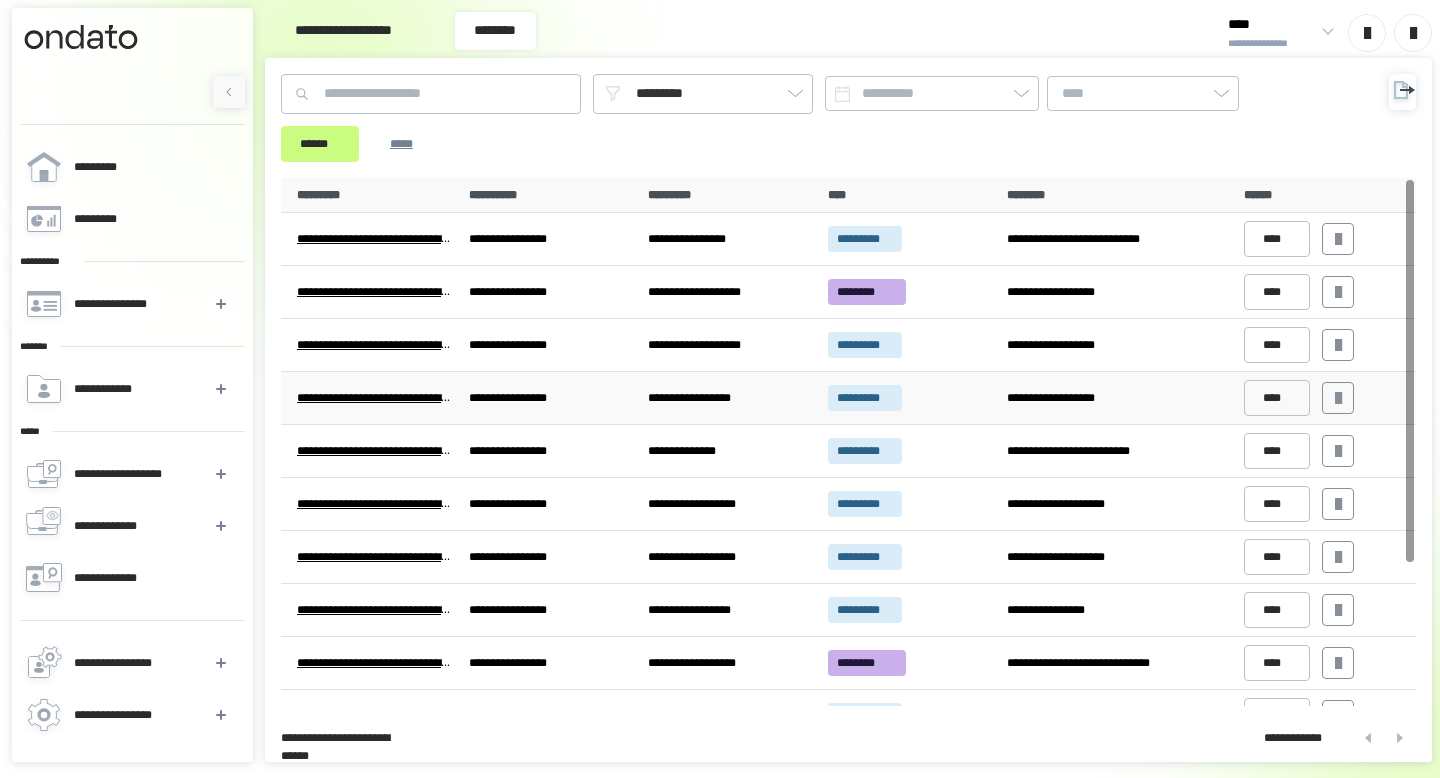 click at bounding box center [1338, 398] 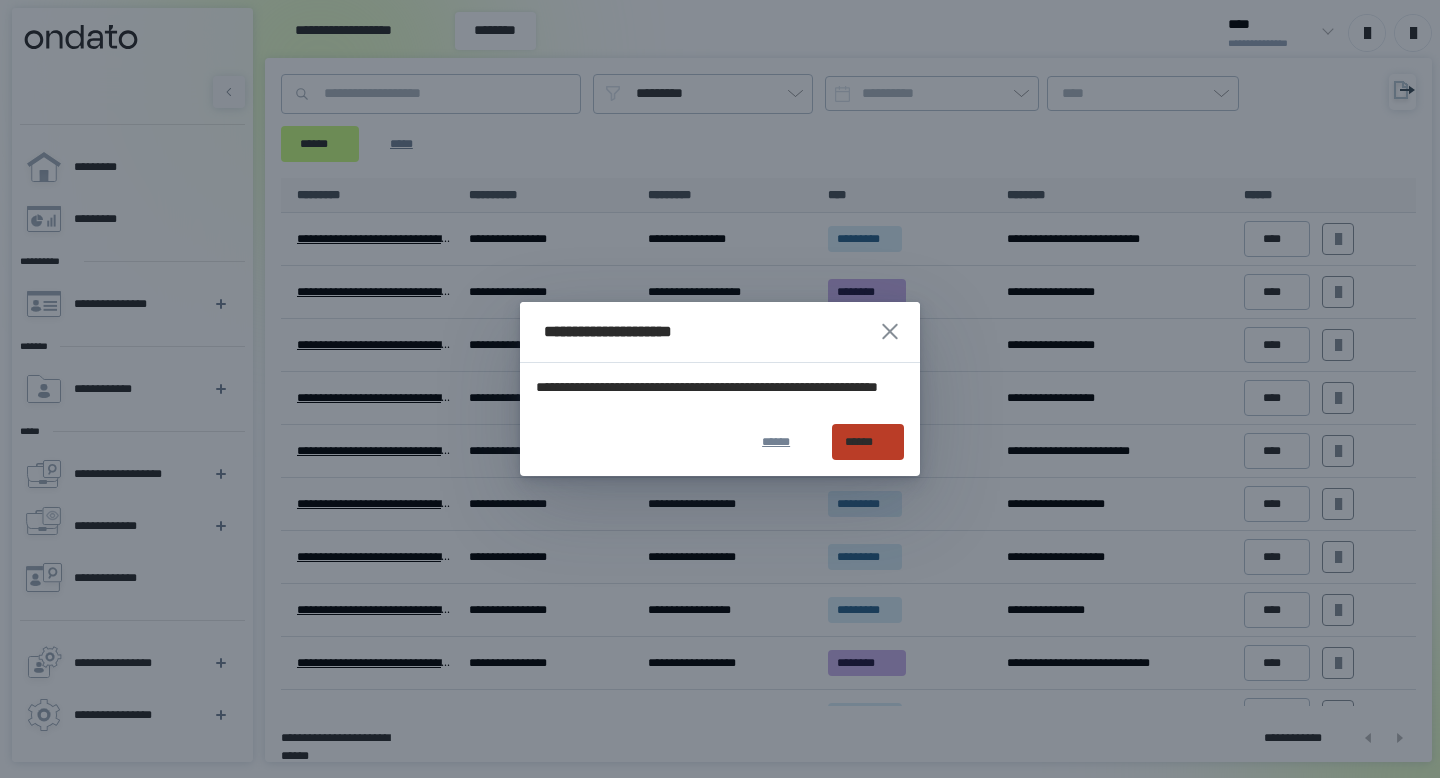 click on "******" at bounding box center [868, 442] 